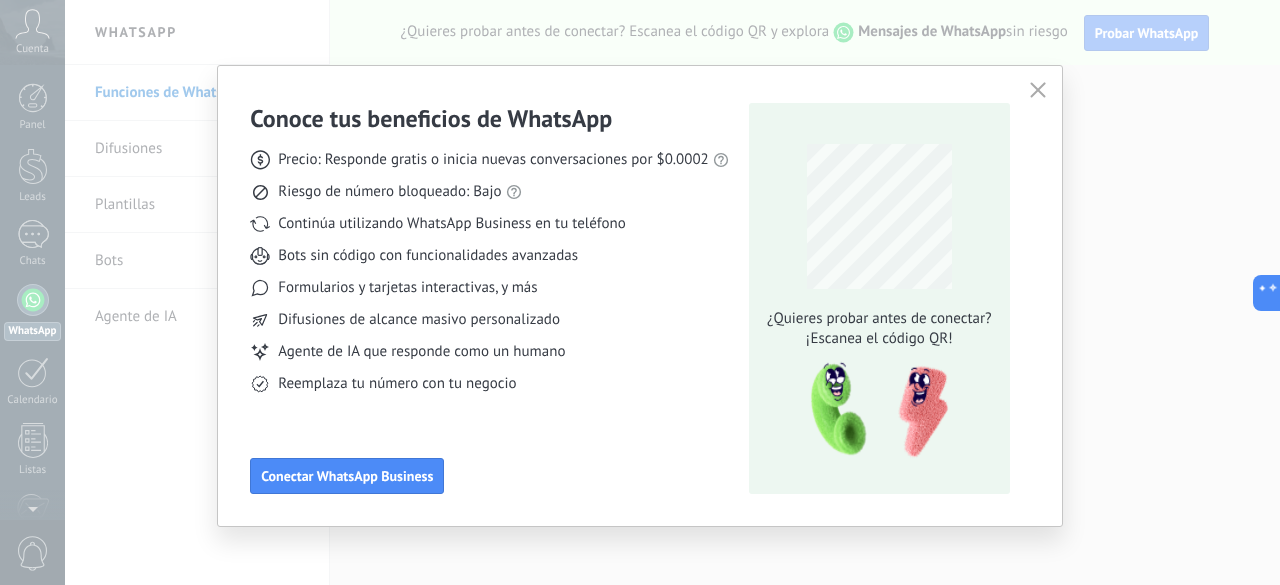 scroll, scrollTop: 0, scrollLeft: 0, axis: both 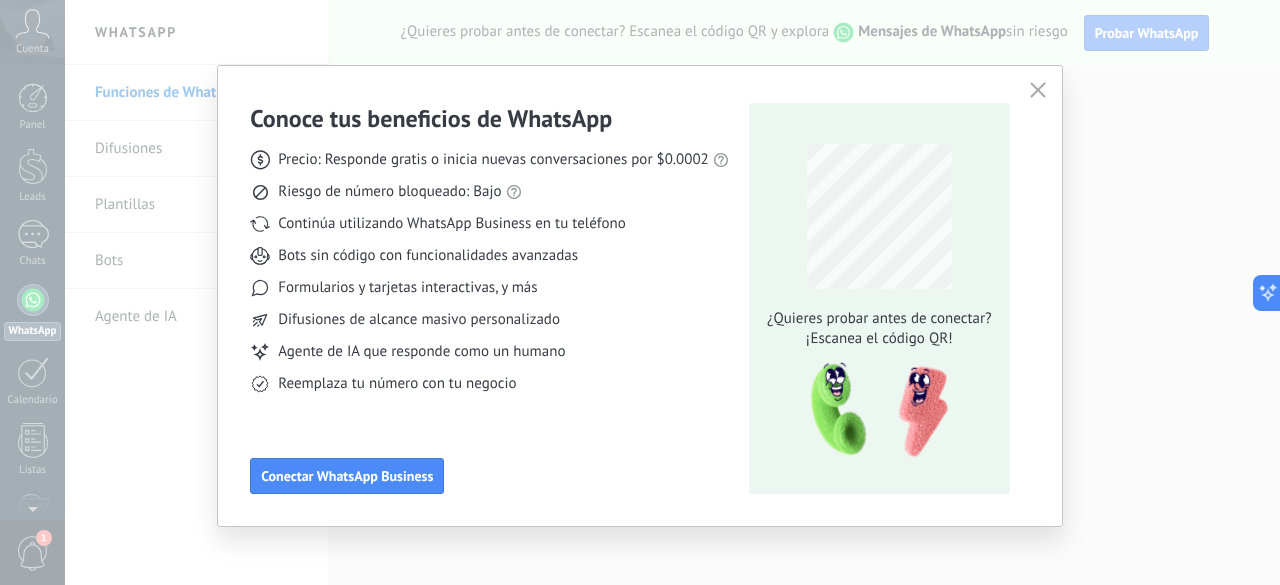 click on "Conoce tus beneficios de WhatsApp Precio: Responde gratis o inicia nuevas conversaciones por $0.0002 Riesgo de número bloqueado: Bajo Continúa utilizando WhatsApp Business en tu teléfono Bots sin código con funcionalidades avanzadas Formularios y tarjetas interactivas, y más Difusiones de alcance masivo personalizado Agente de IA que responde como un humano Reemplaza tu número con tu negocio Conectar WhatsApp Business ¿Quieres probar antes de conectar? ¡Escanea el código QR!" at bounding box center [640, 292] 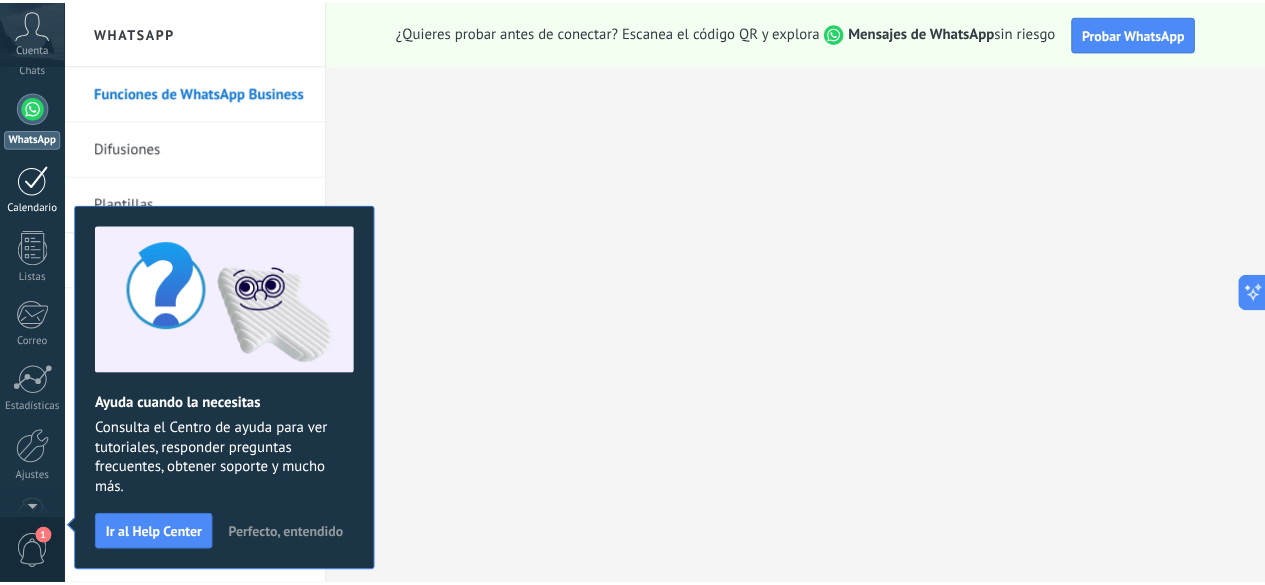 scroll, scrollTop: 0, scrollLeft: 0, axis: both 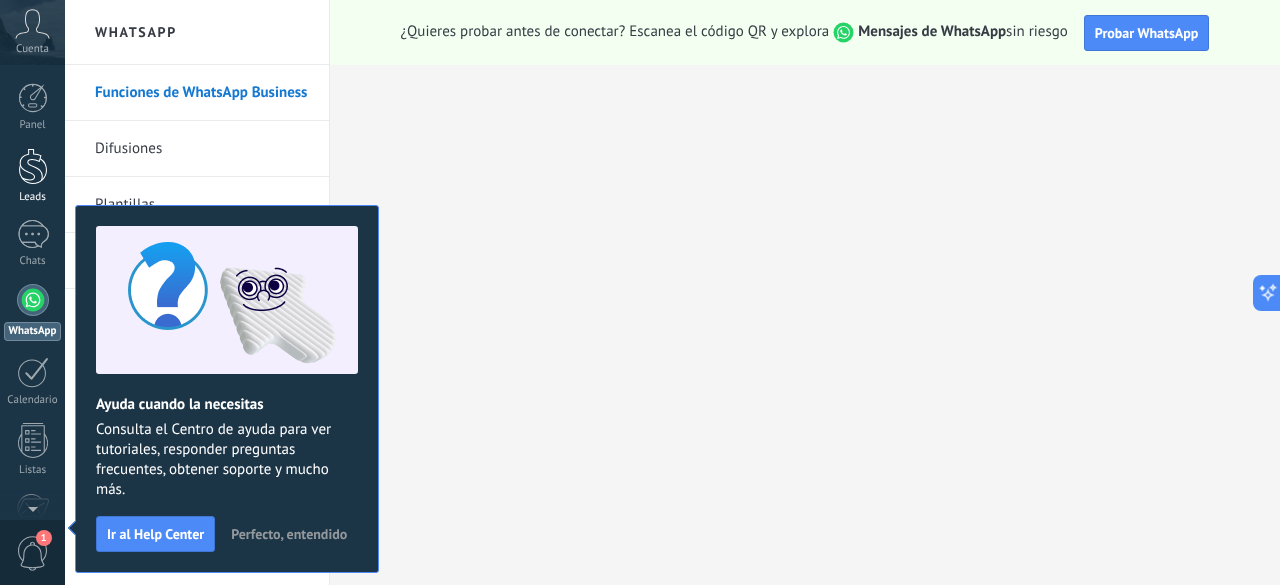 click at bounding box center [33, 166] 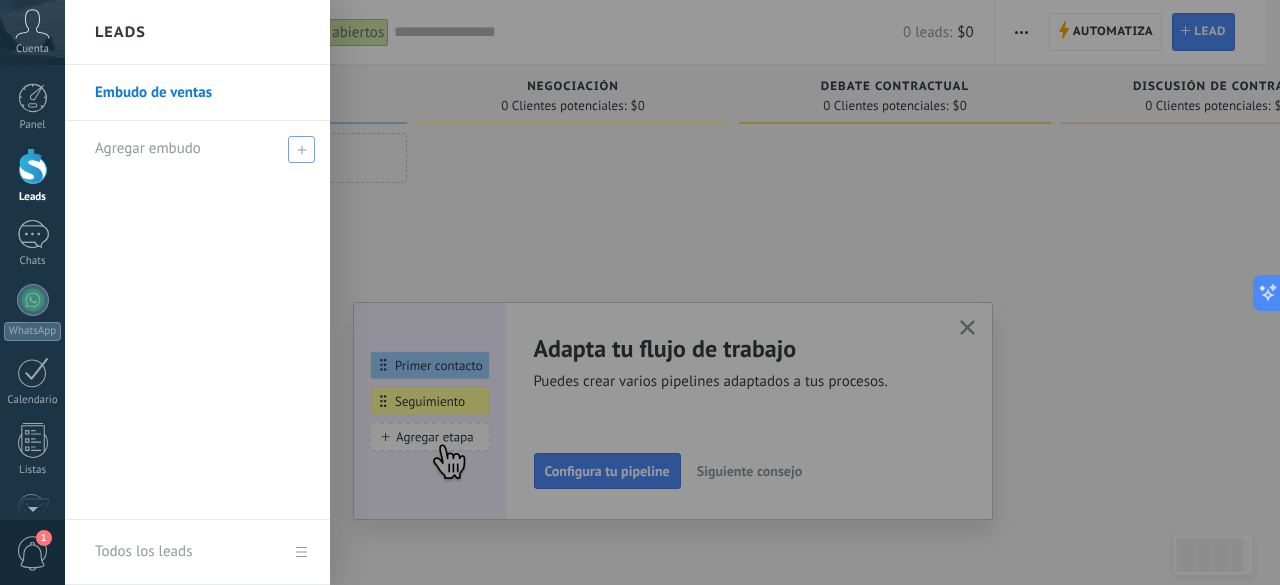 click at bounding box center (301, 149) 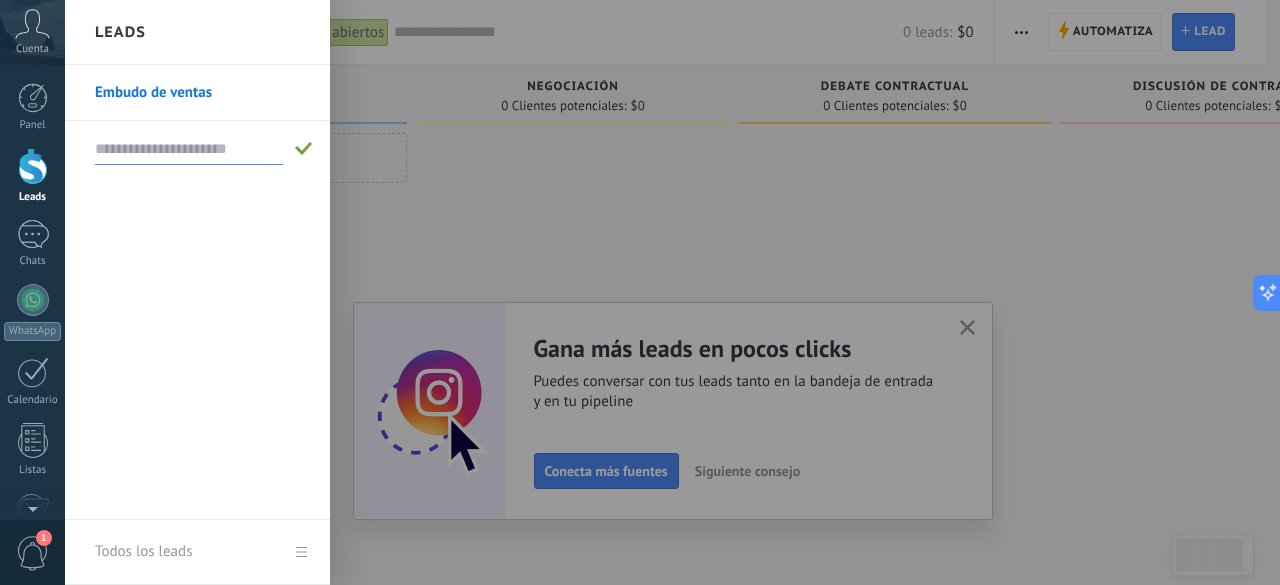 click at bounding box center [189, 149] 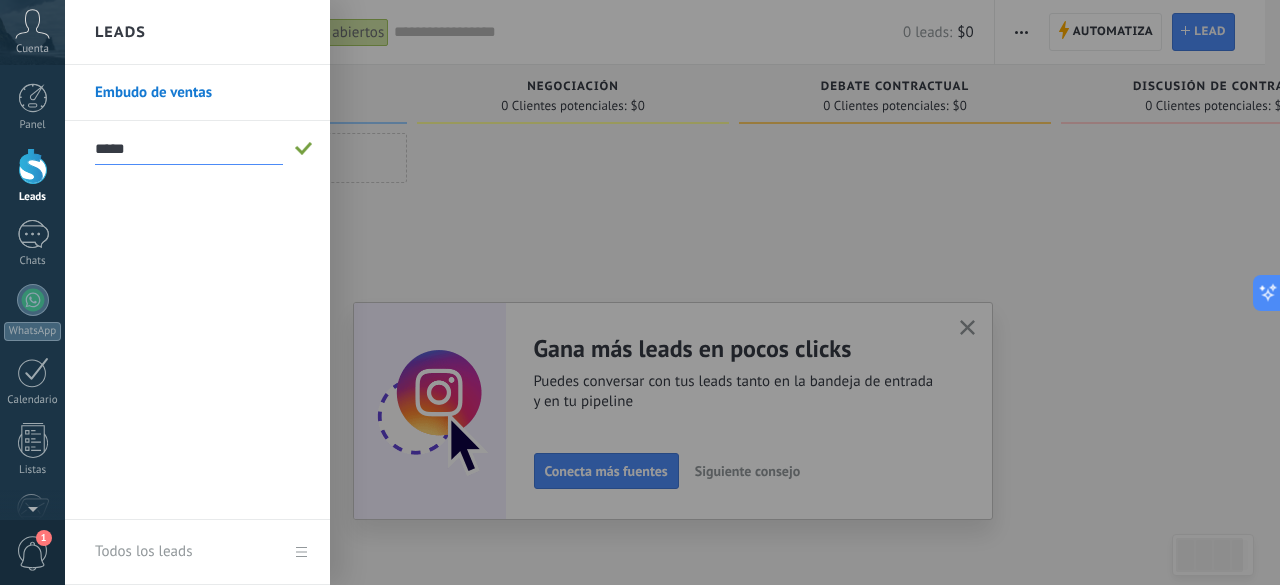 type on "*****" 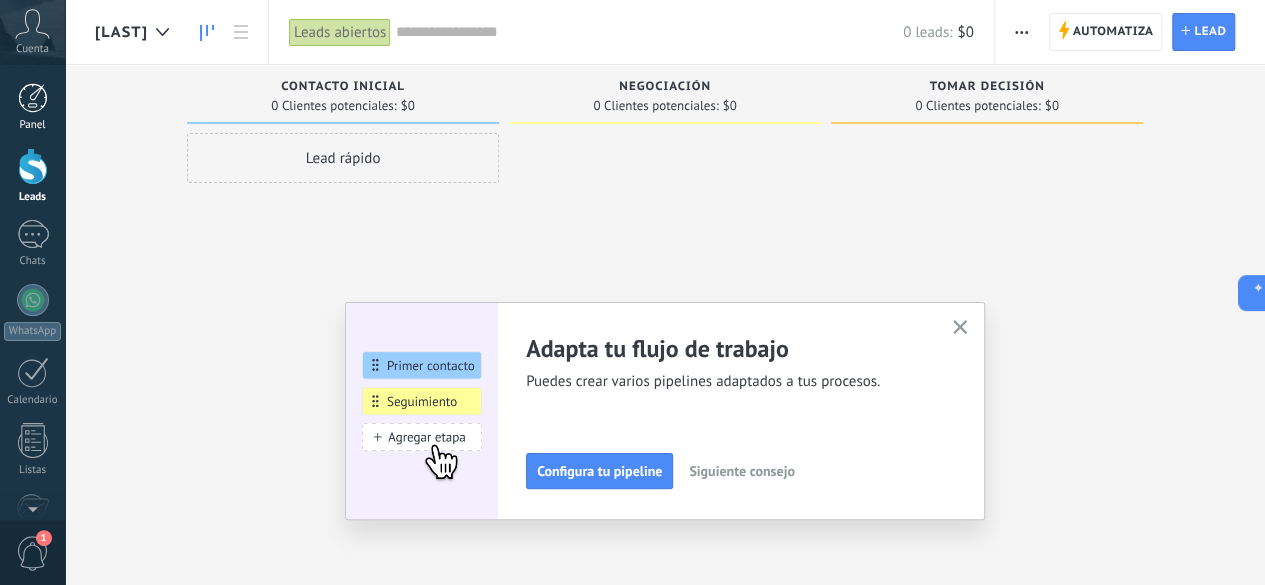 click on "Panel" at bounding box center (32, 107) 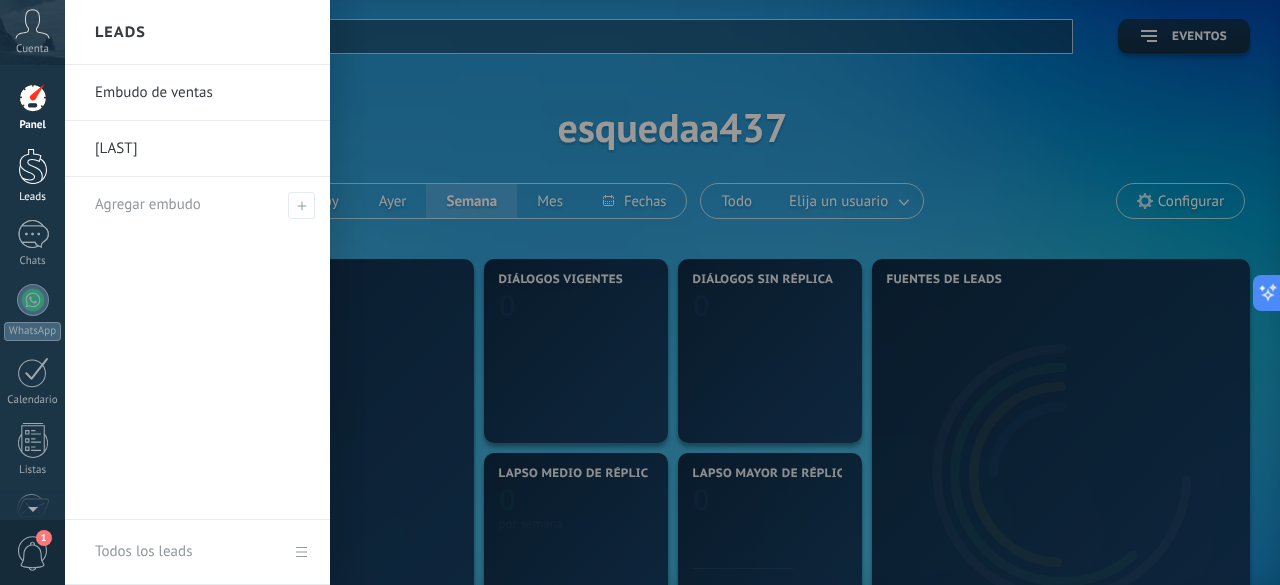 click at bounding box center (33, 166) 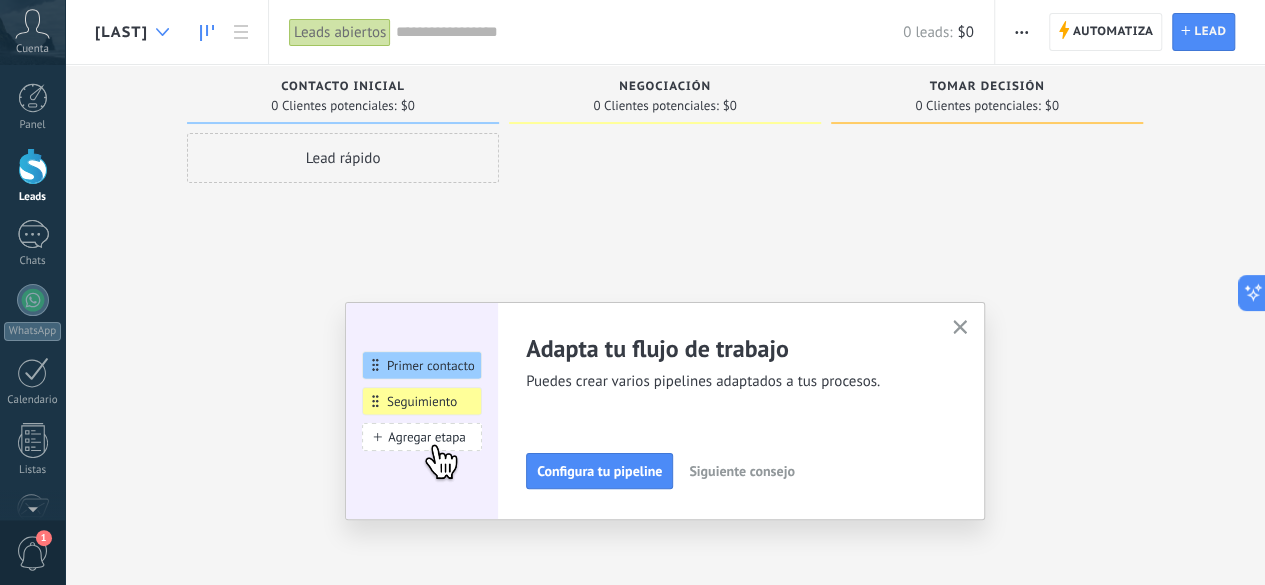 click 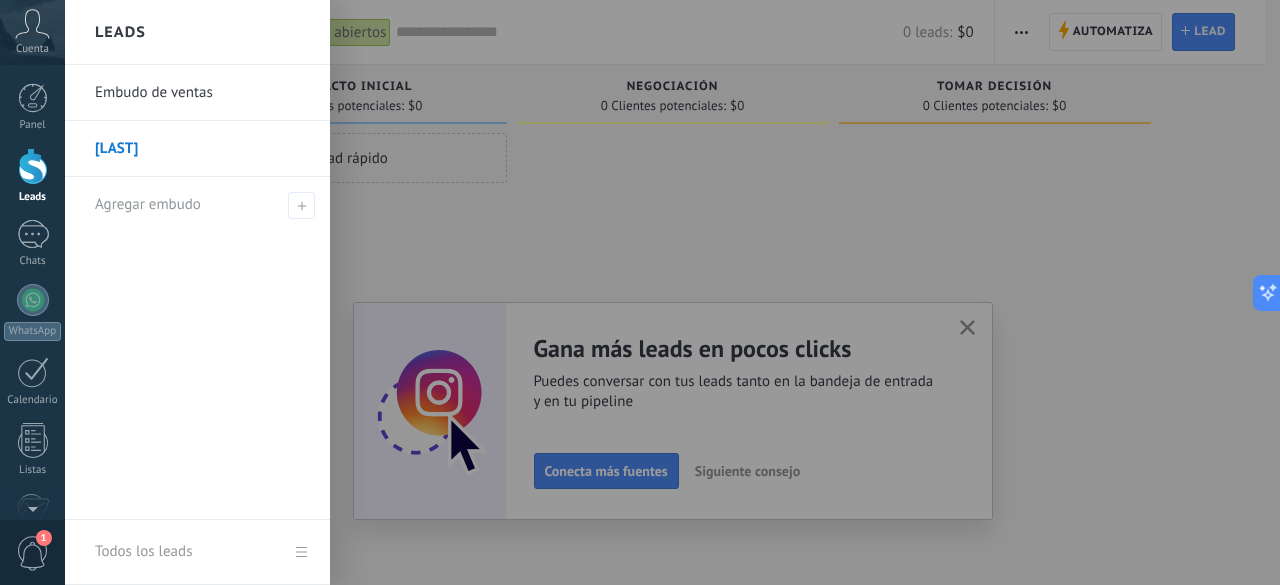 click at bounding box center (705, 292) 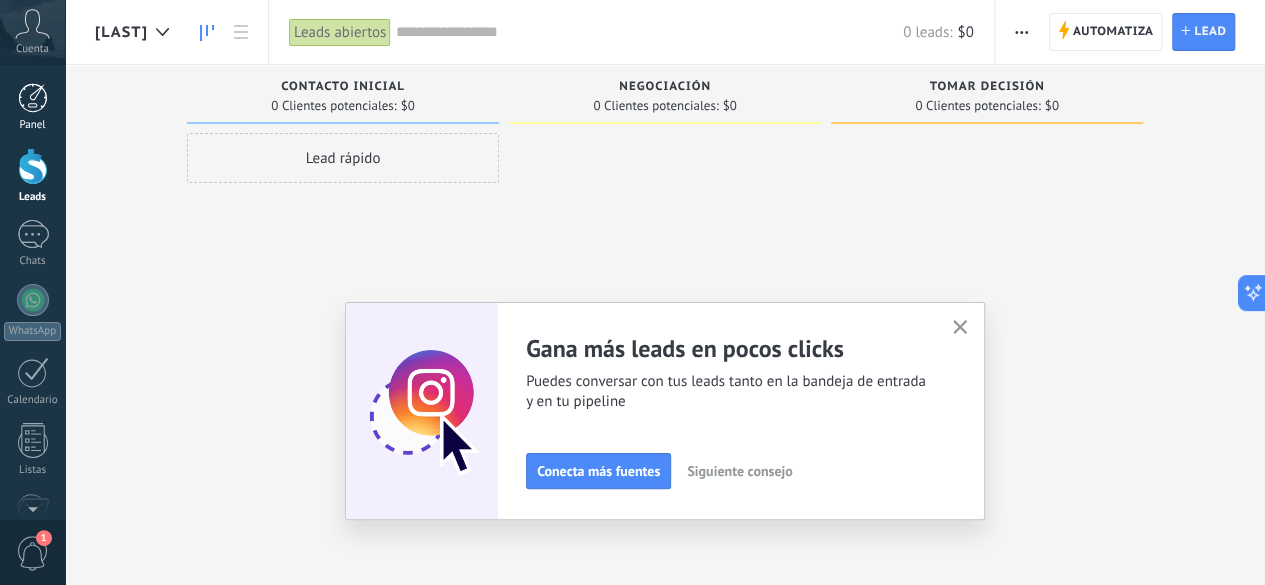 click at bounding box center (33, 98) 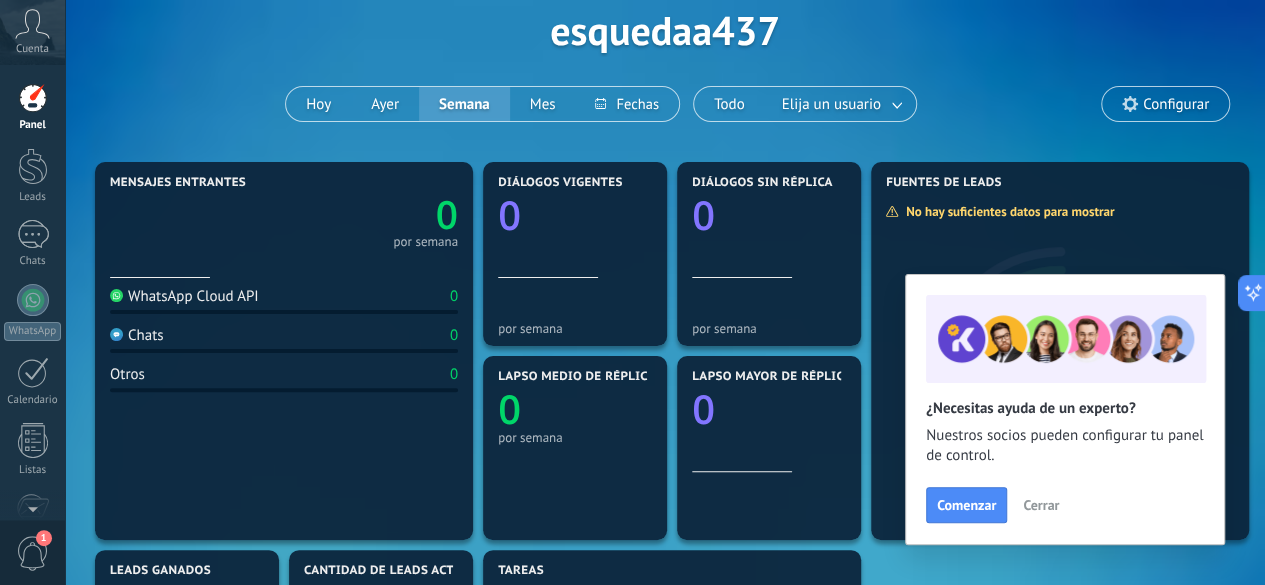 scroll, scrollTop: 98, scrollLeft: 0, axis: vertical 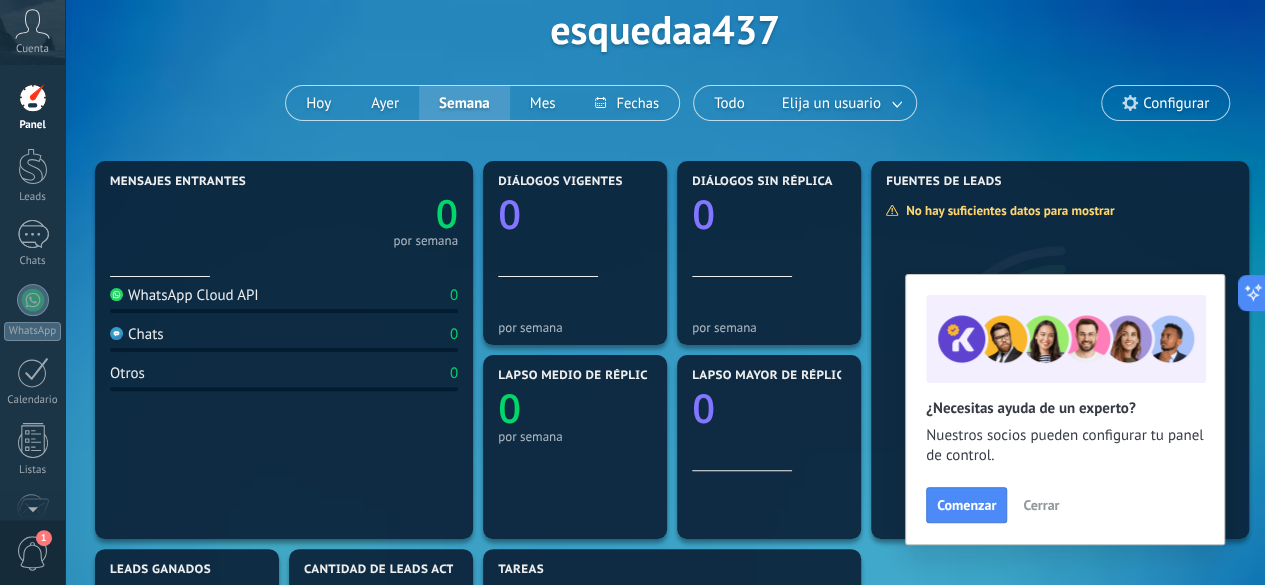 click on "Cuenta" at bounding box center (32, 32) 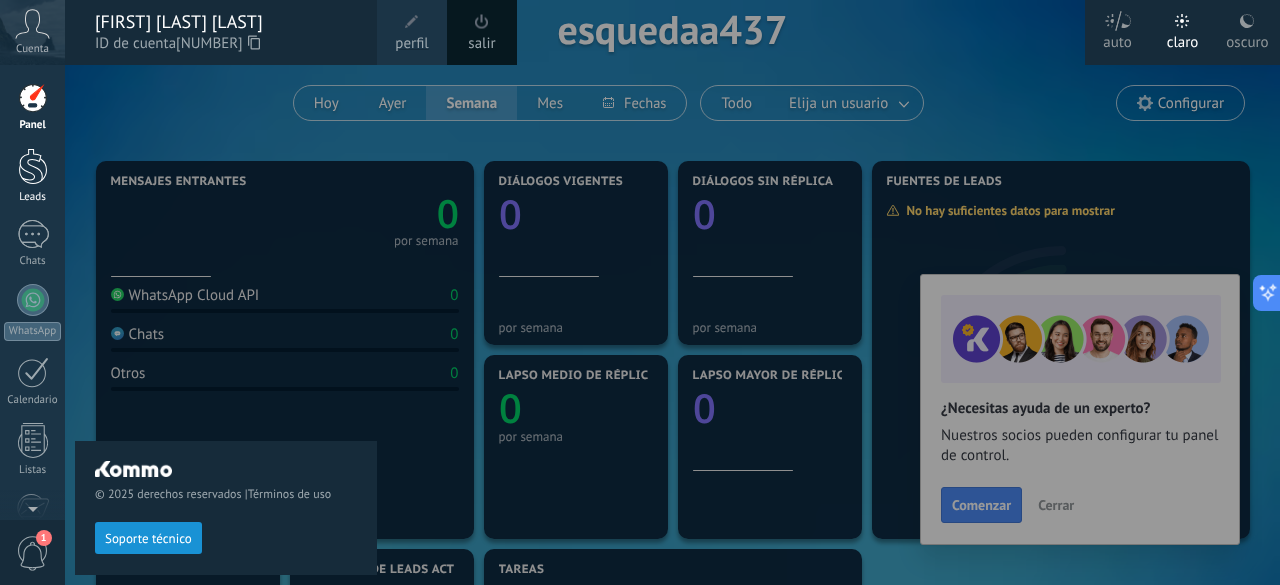 click at bounding box center [33, 166] 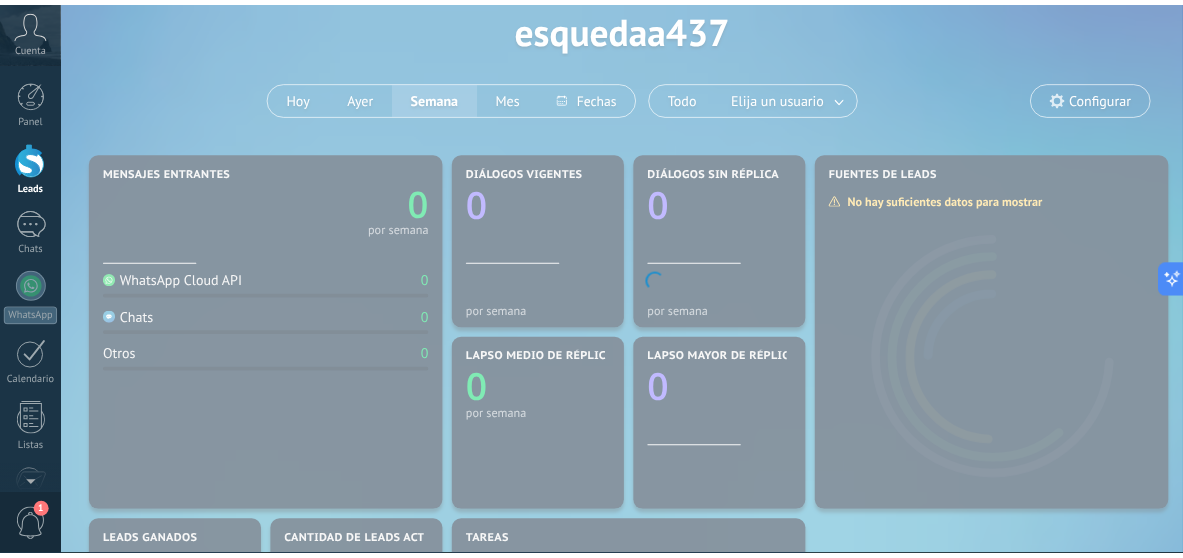 scroll, scrollTop: 0, scrollLeft: 0, axis: both 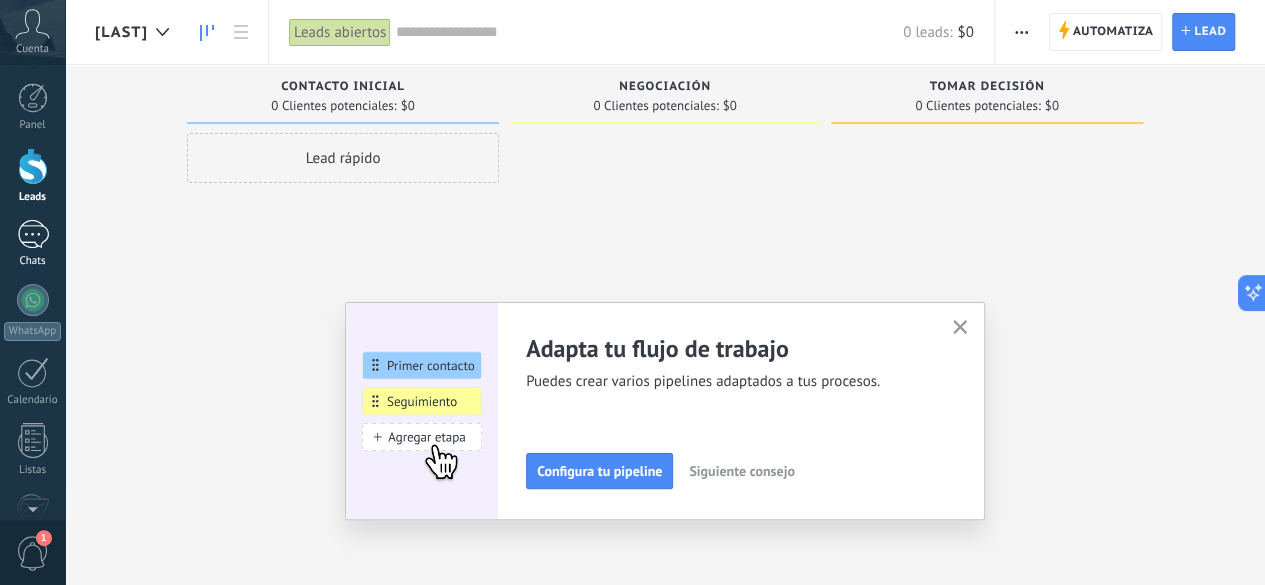 click at bounding box center [33, 234] 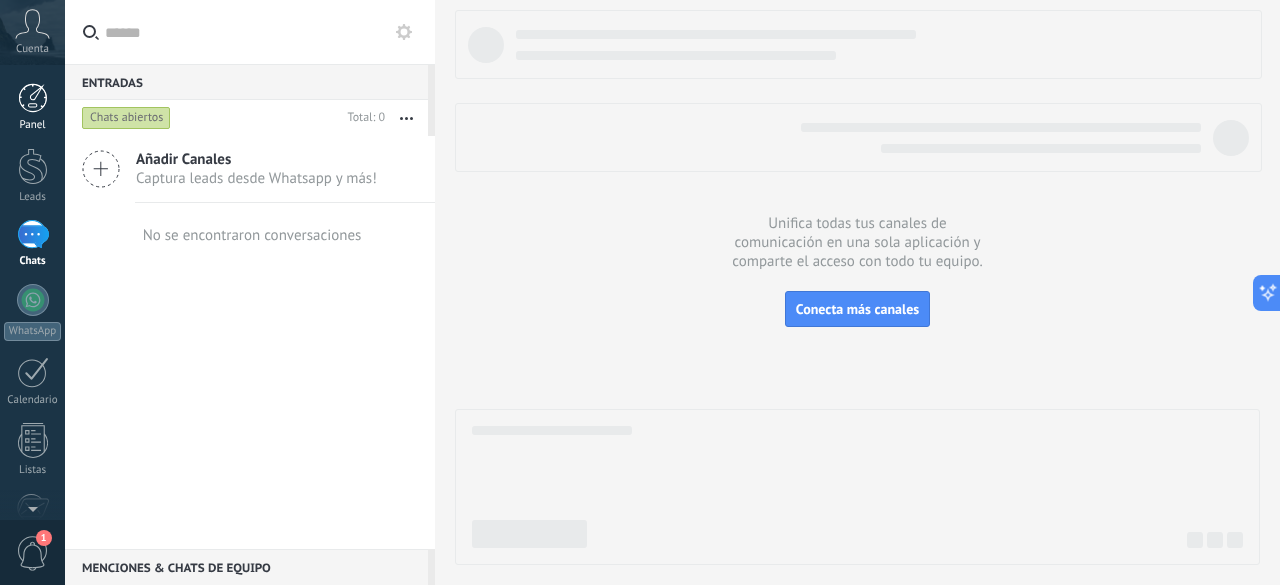 click on "Panel" at bounding box center [32, 107] 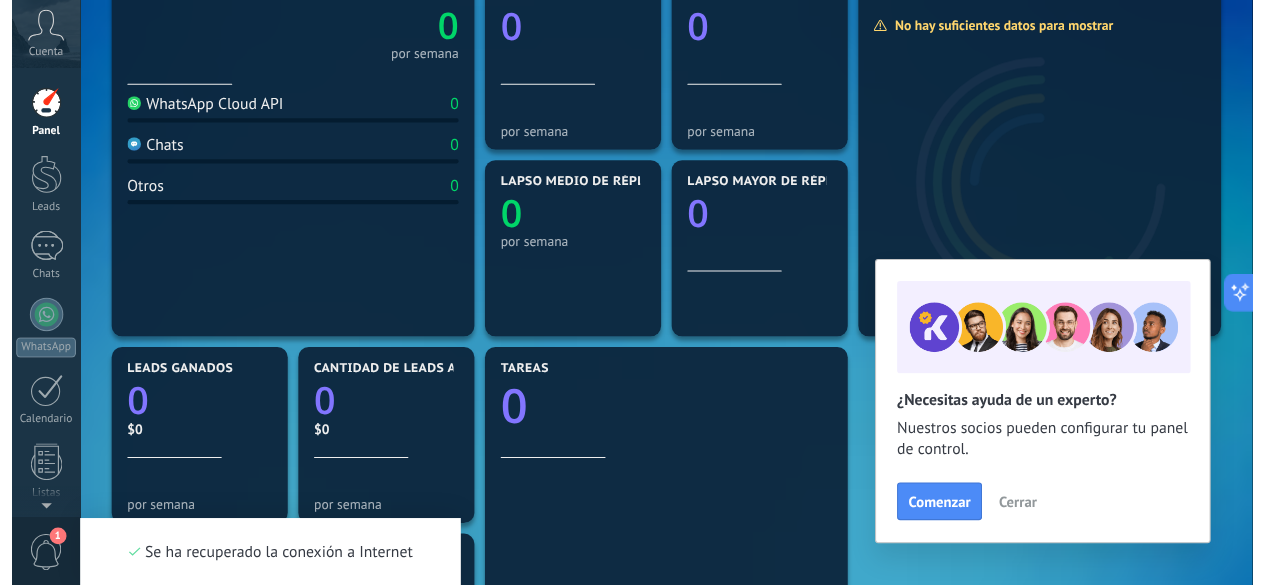 scroll, scrollTop: 299, scrollLeft: 0, axis: vertical 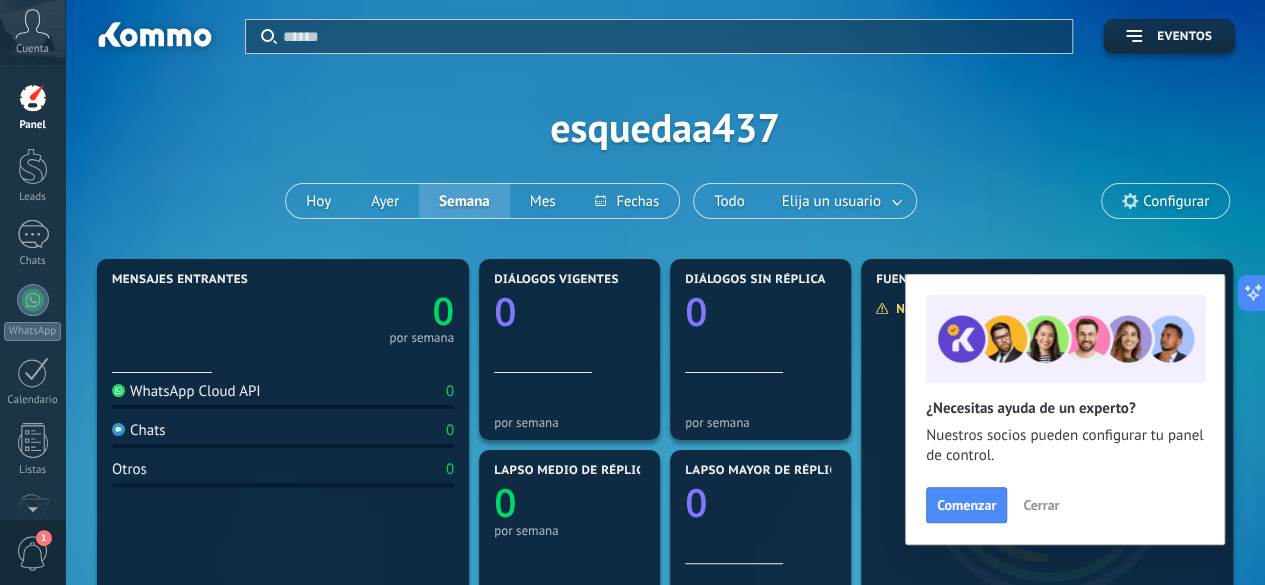 click on "Cerrar" at bounding box center (1041, 505) 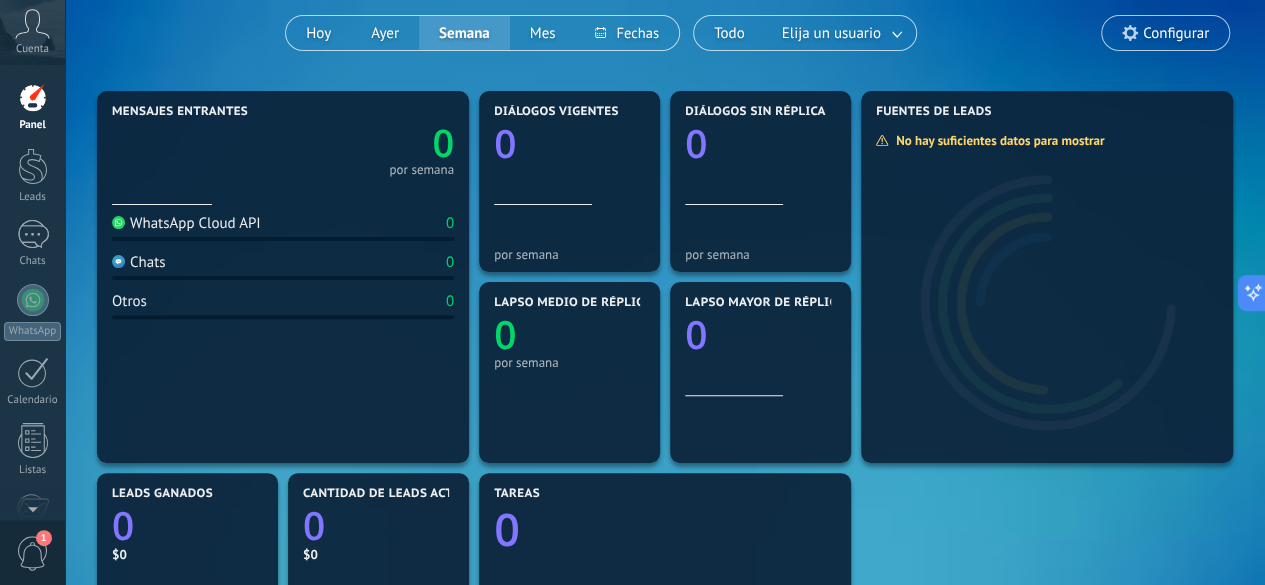scroll, scrollTop: 175, scrollLeft: 0, axis: vertical 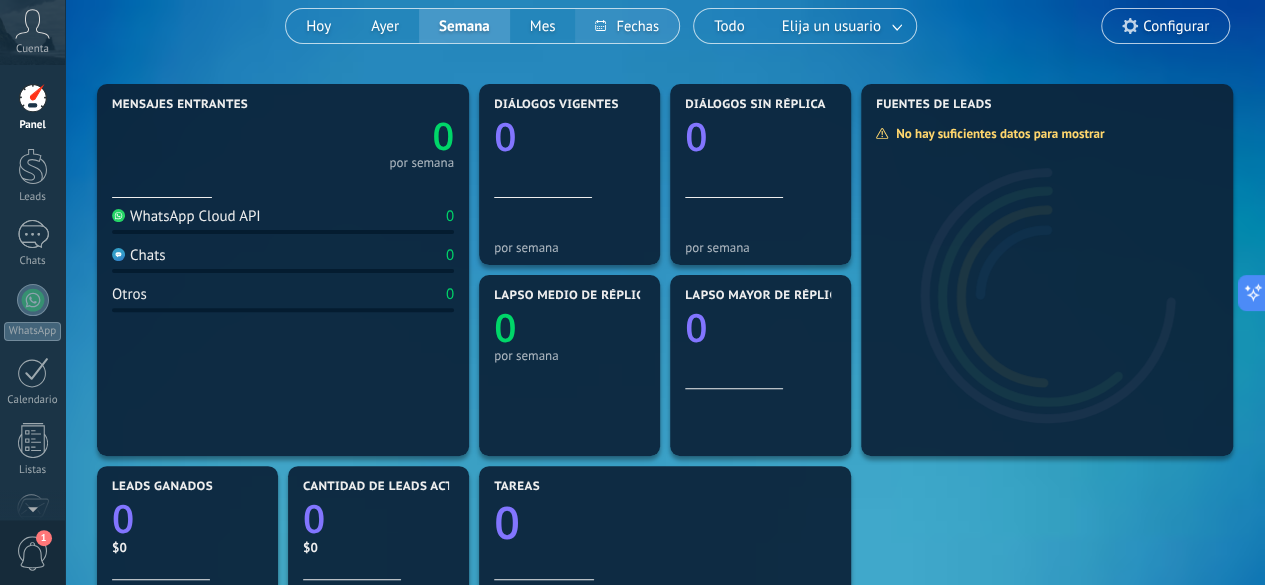 click at bounding box center (626, 26) 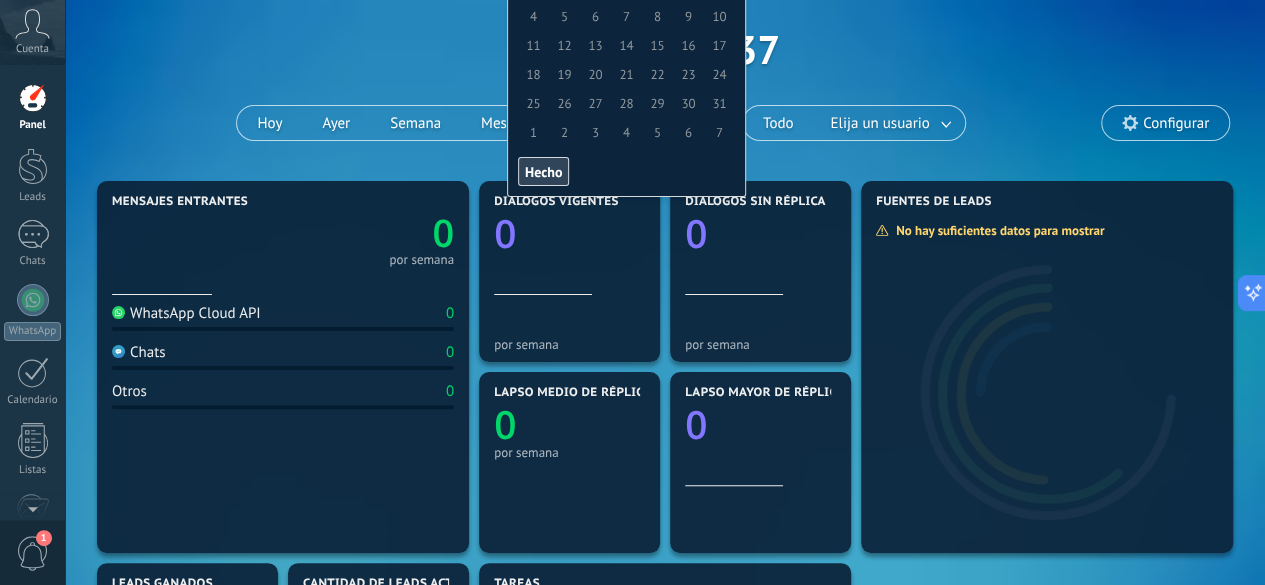 scroll, scrollTop: 64, scrollLeft: 0, axis: vertical 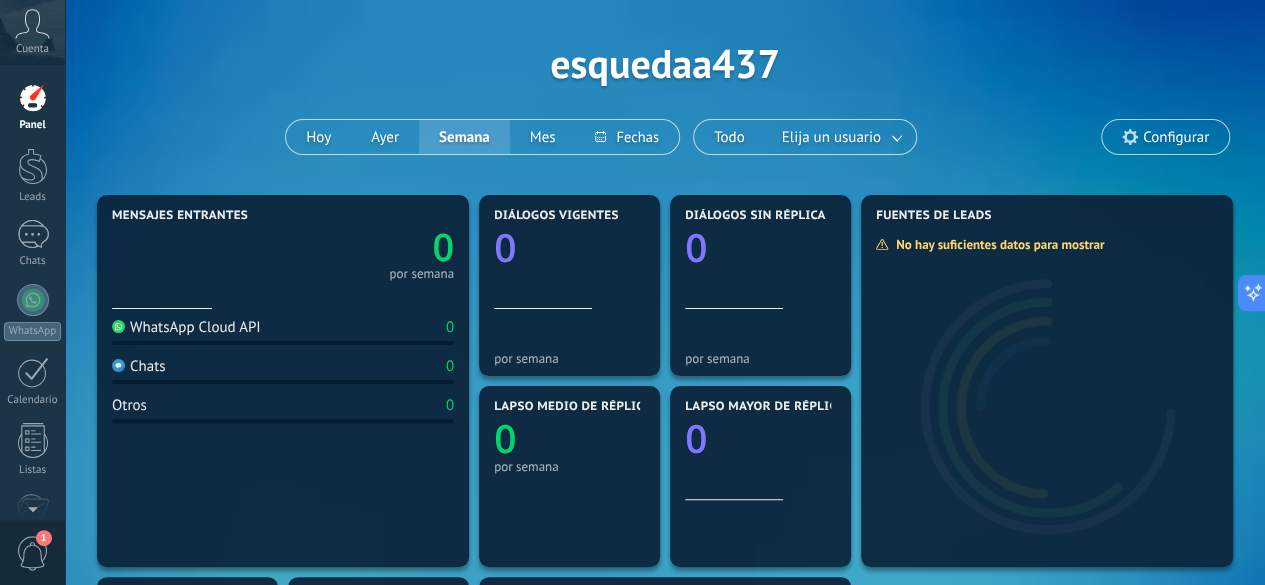 click on "Aplicar Eventos esquedaa437 Hoy Ayer Semana Mes Todo Elija un usuario Configurar" at bounding box center (665, 63) 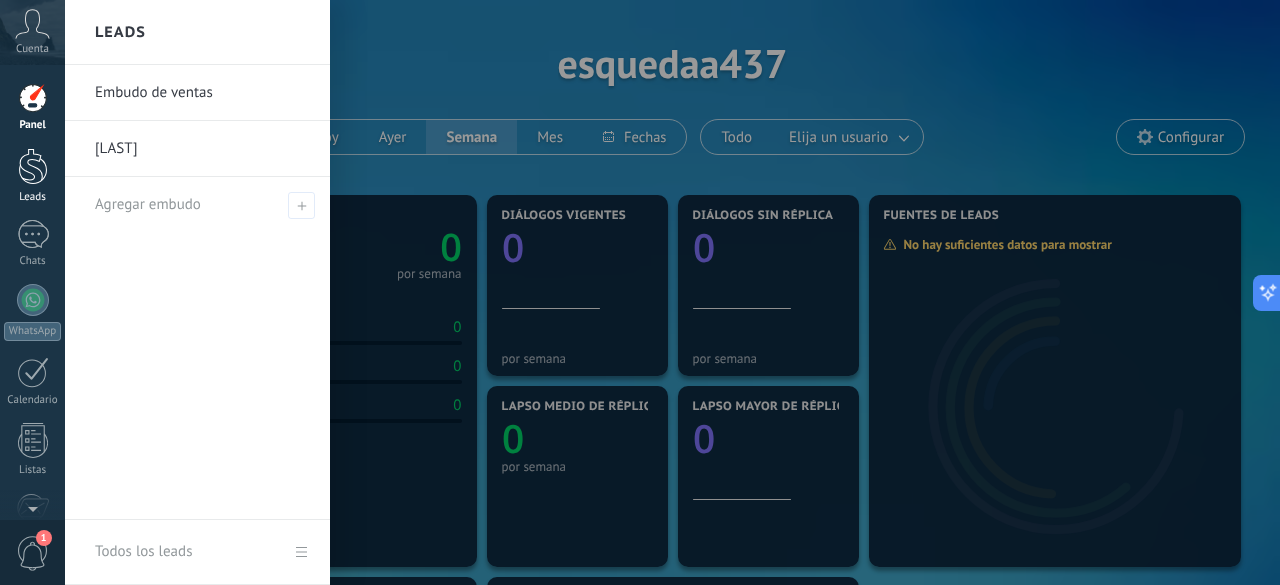 click on "Leads" at bounding box center [32, 176] 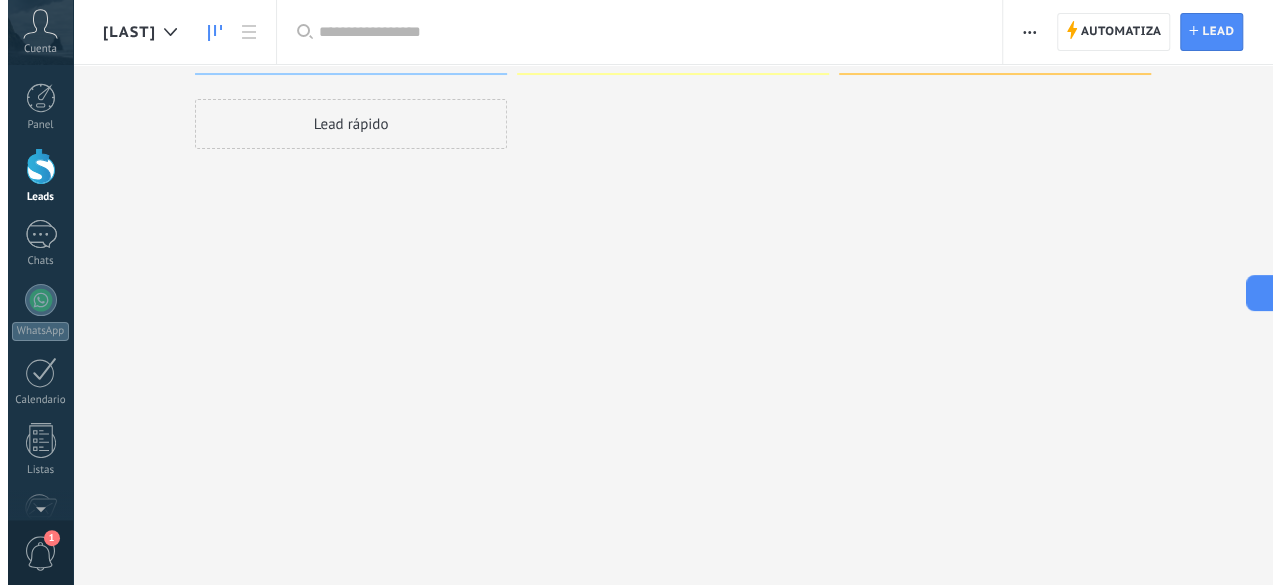 scroll, scrollTop: 0, scrollLeft: 0, axis: both 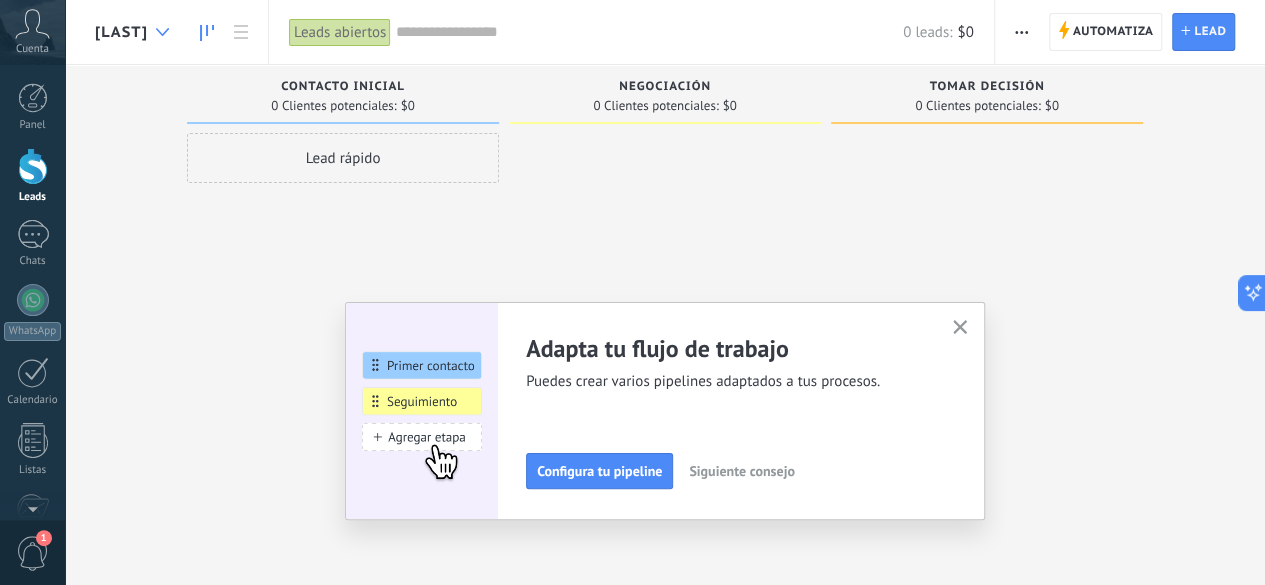 click 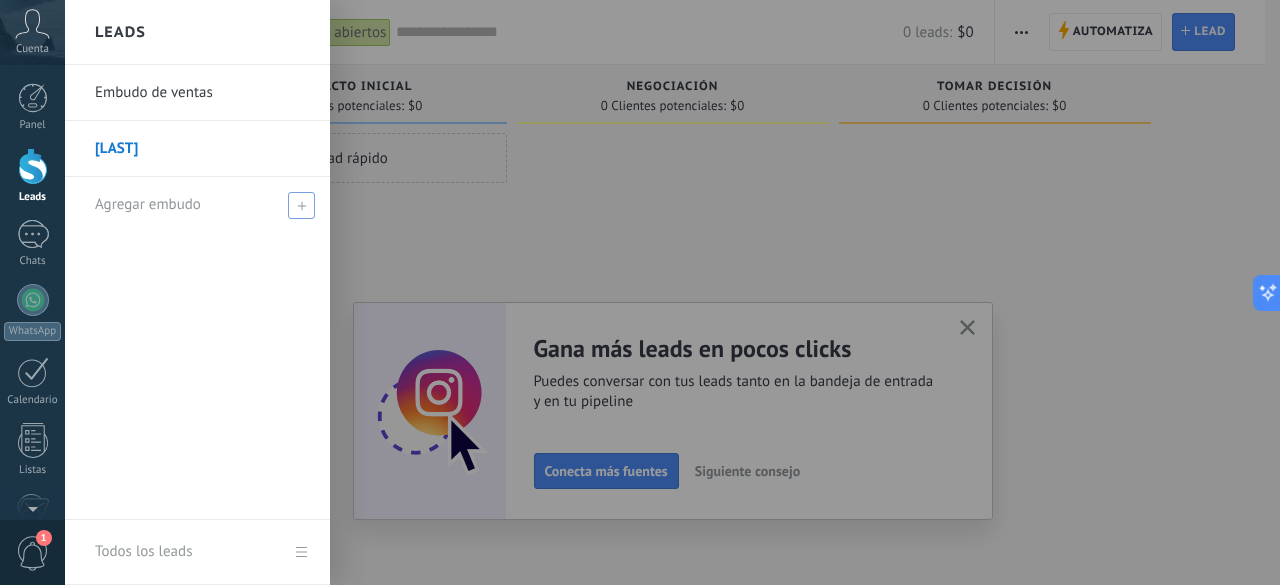 click at bounding box center [301, 205] 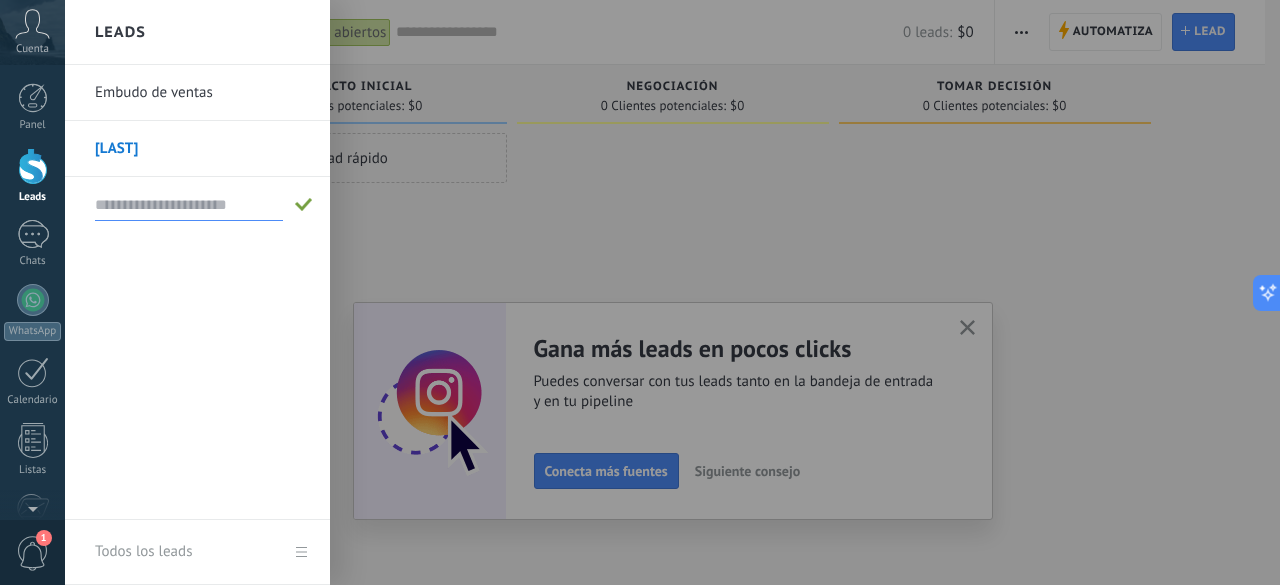 click at bounding box center [202, 204] 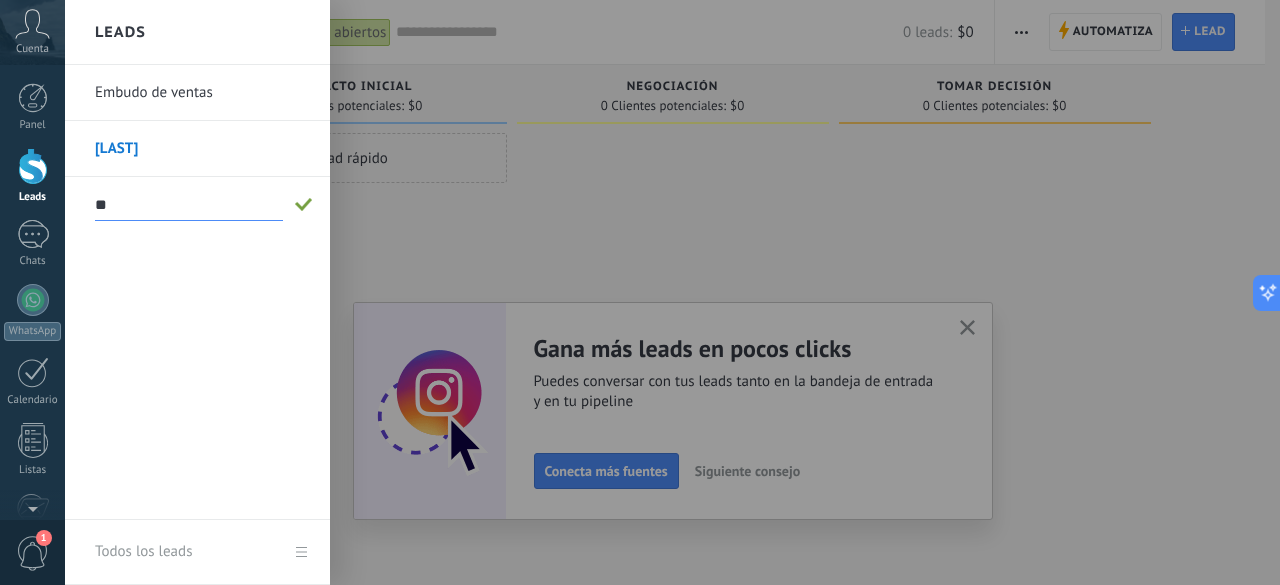 type on "*" 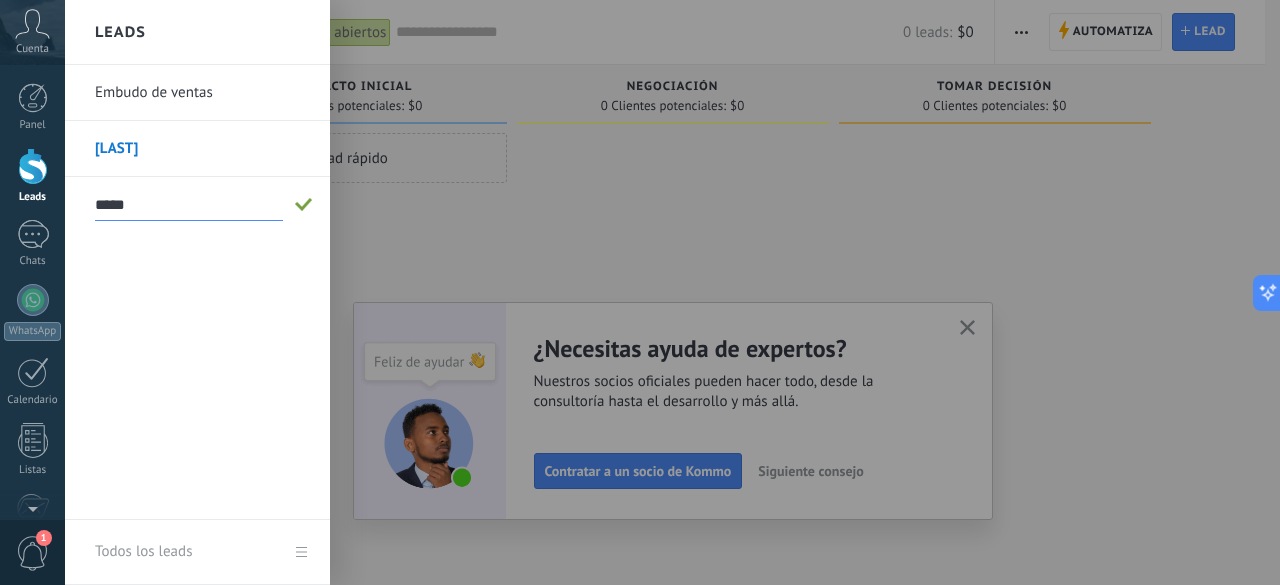 type on "****" 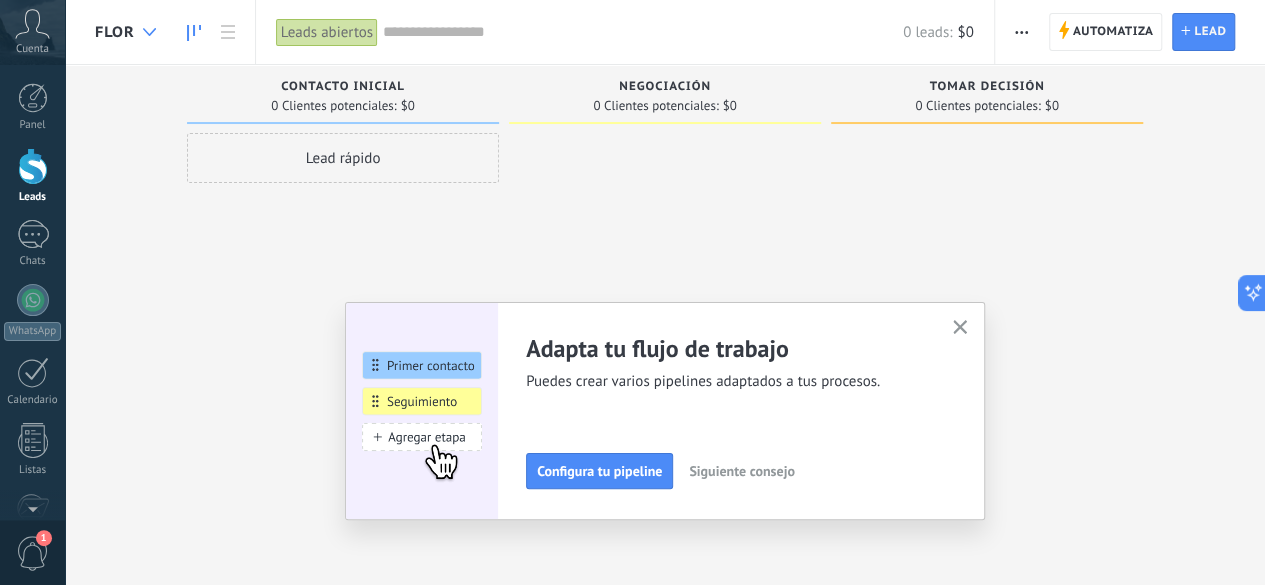 click 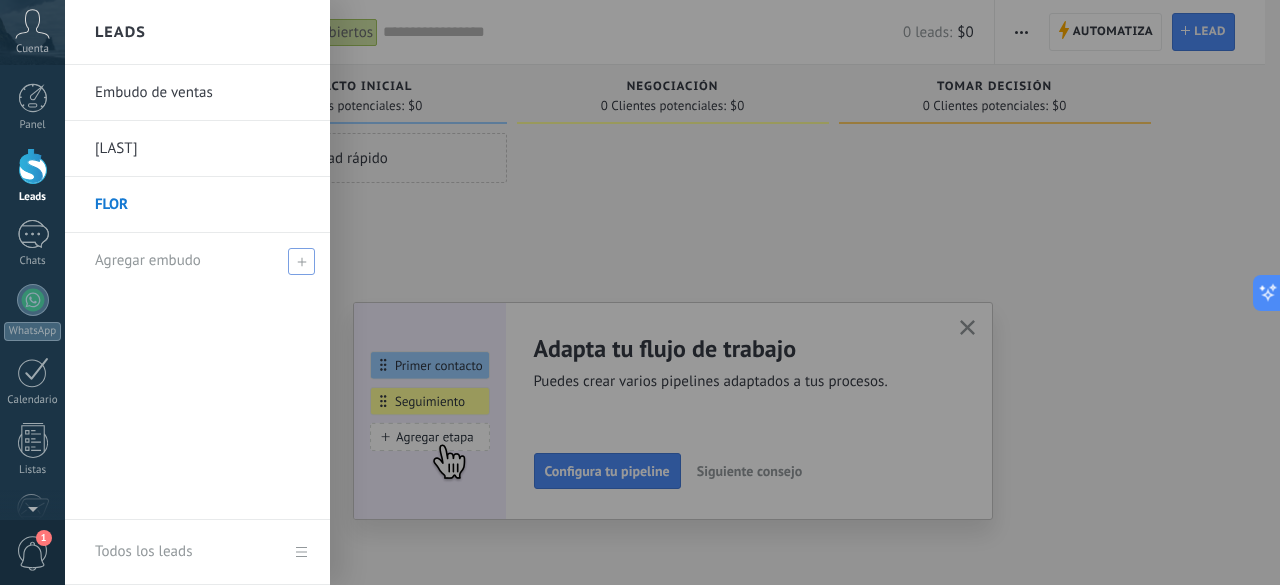 click at bounding box center [301, 261] 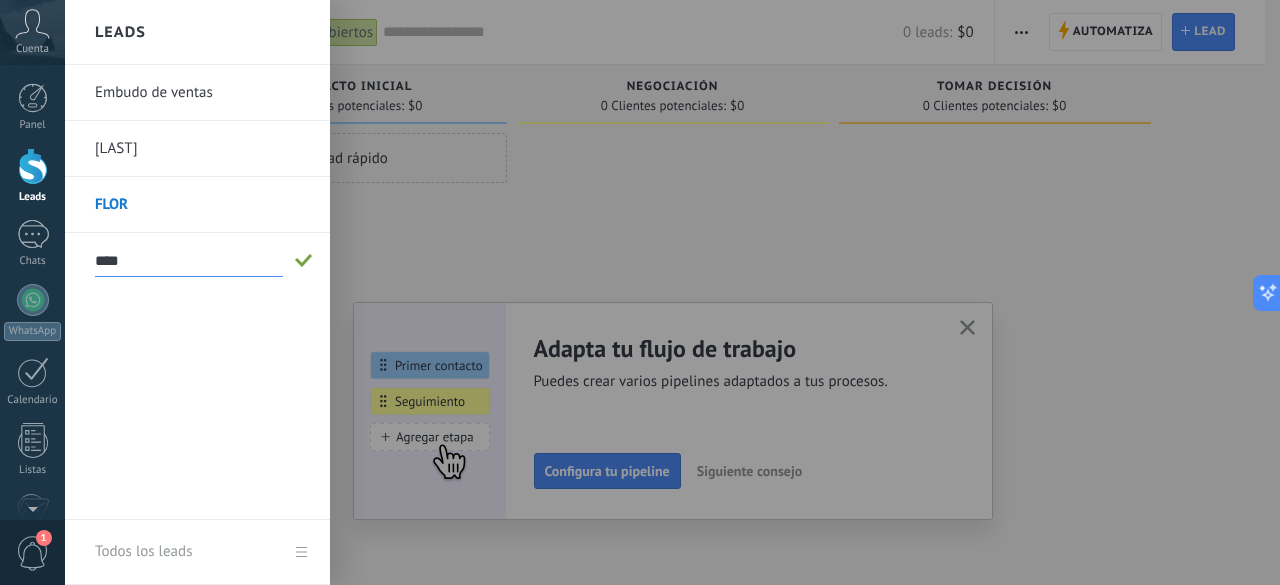 type on "***" 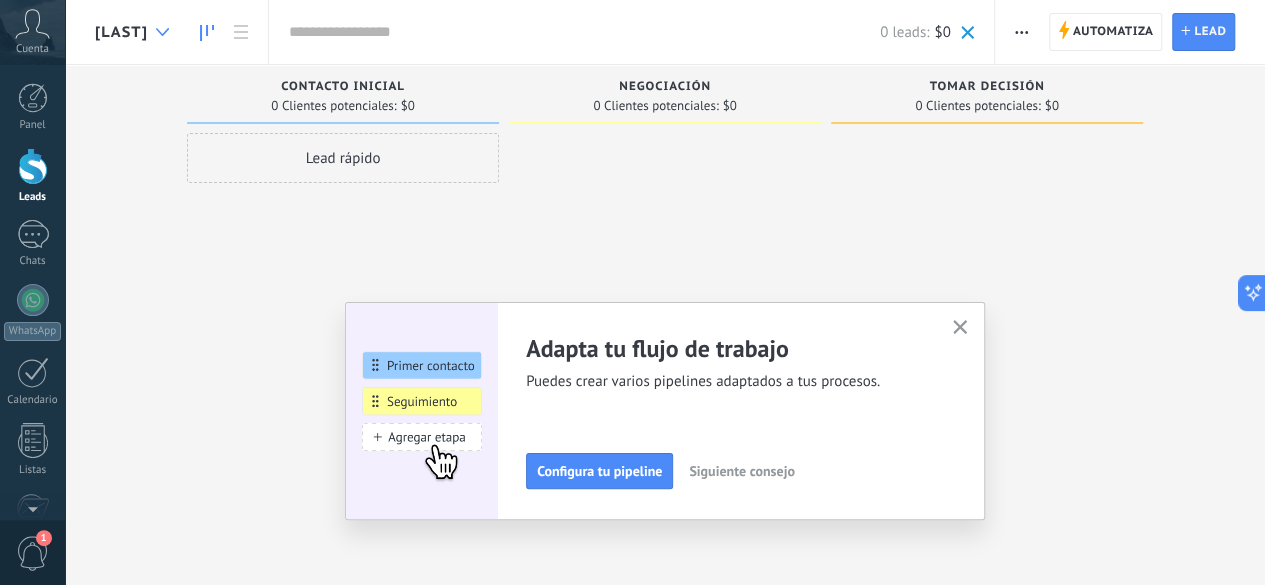 click at bounding box center (162, 32) 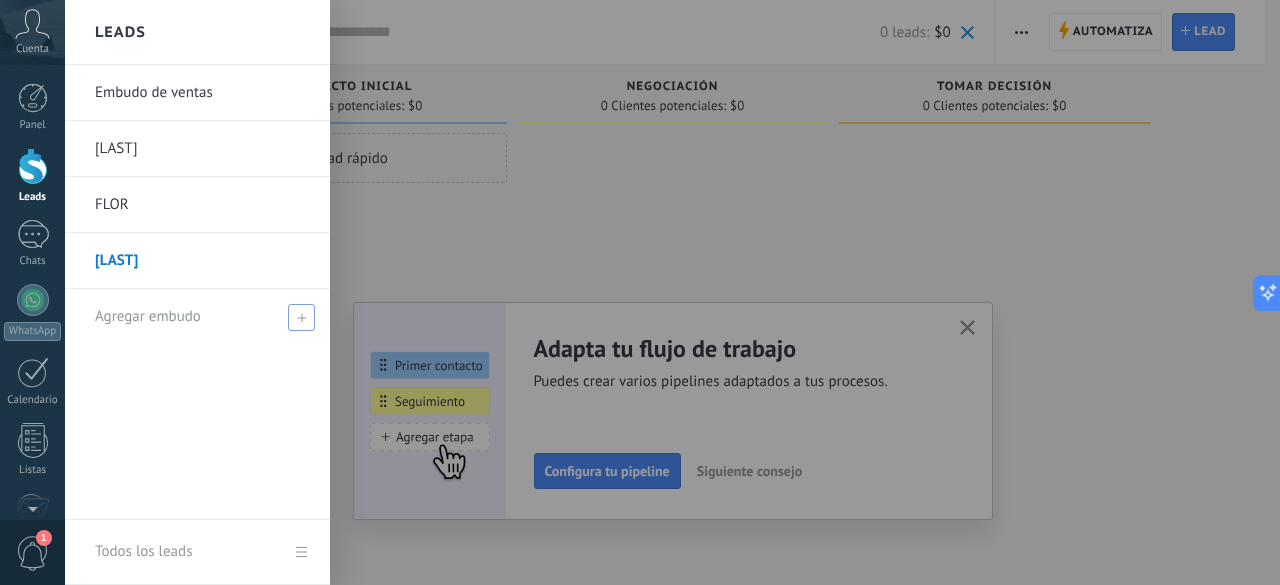 click at bounding box center (301, 317) 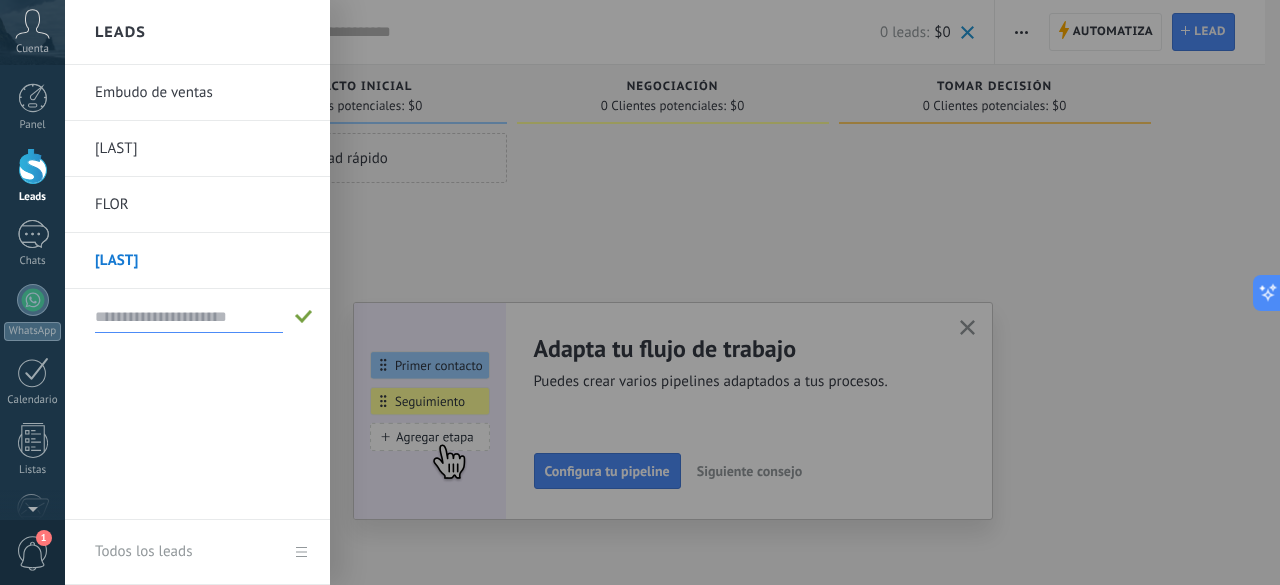 click at bounding box center (189, 317) 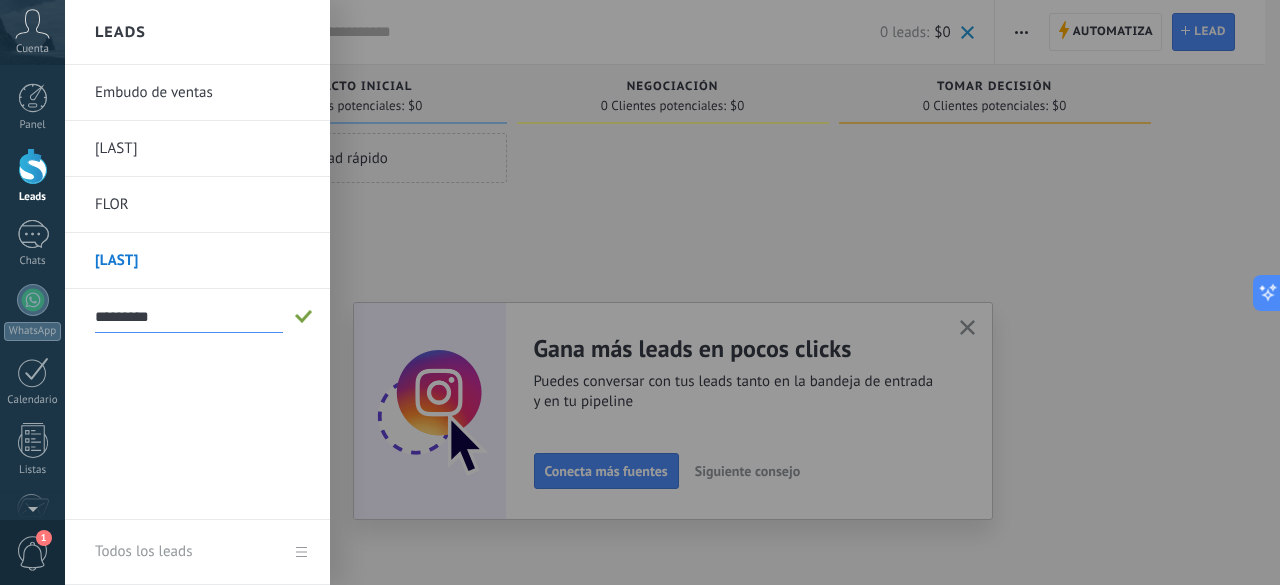 type on "*********" 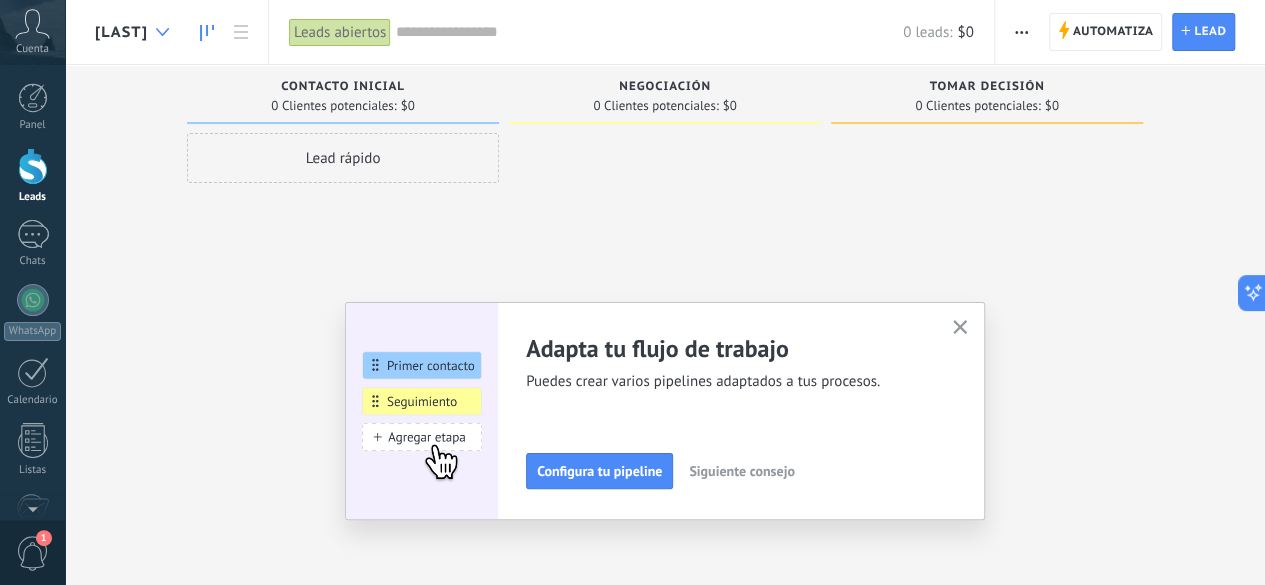 click at bounding box center (162, 32) 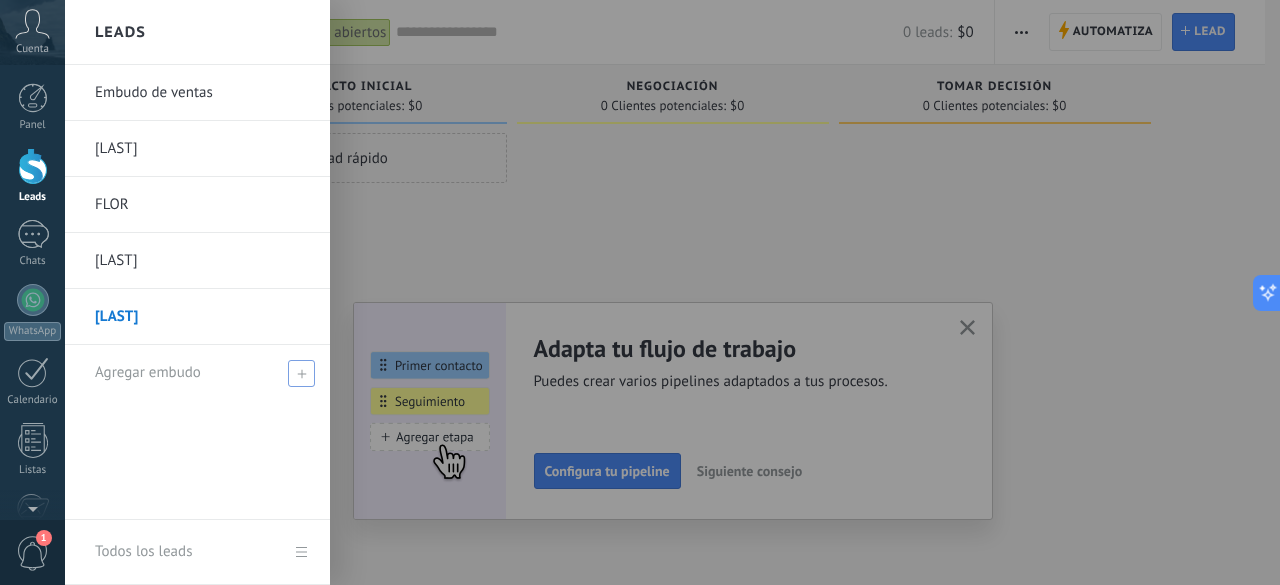 click 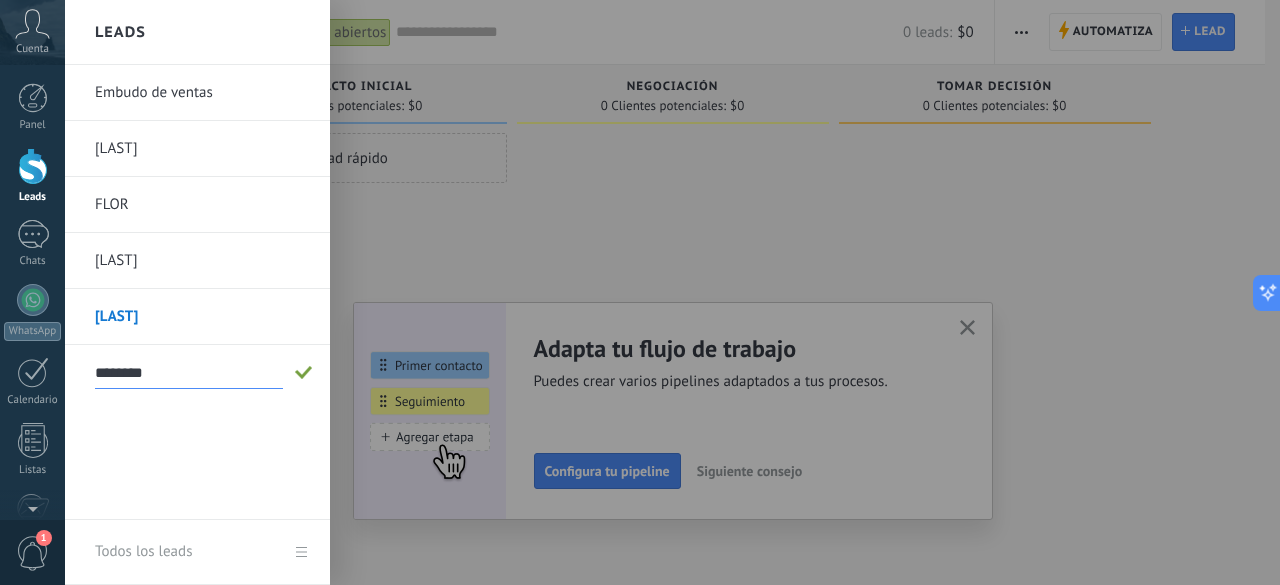 type on "*******" 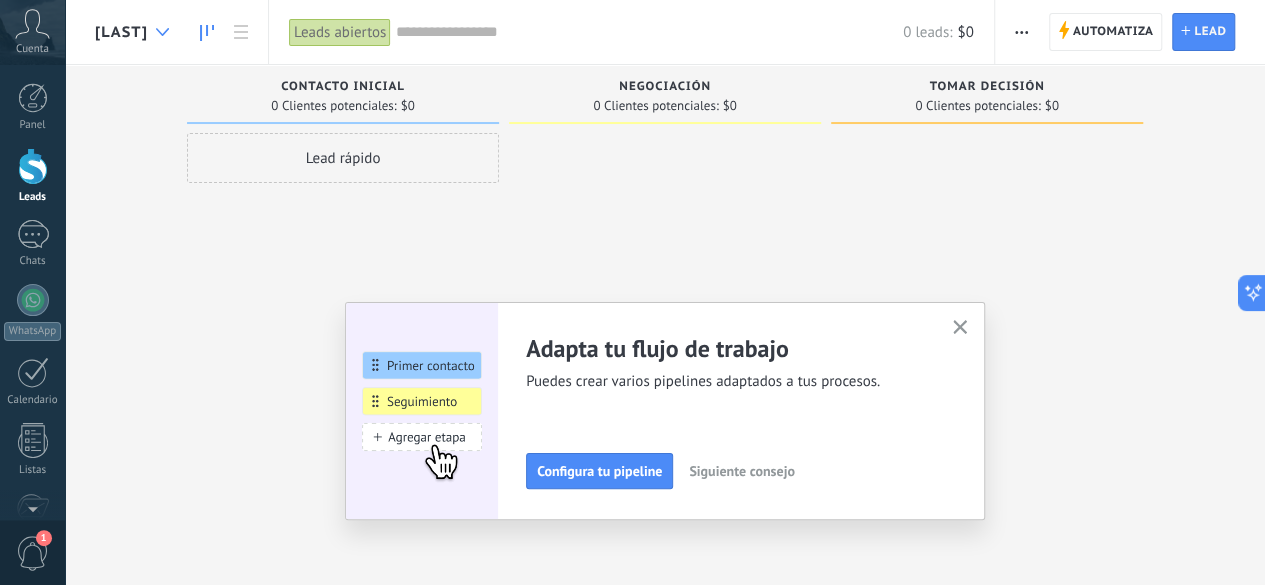click 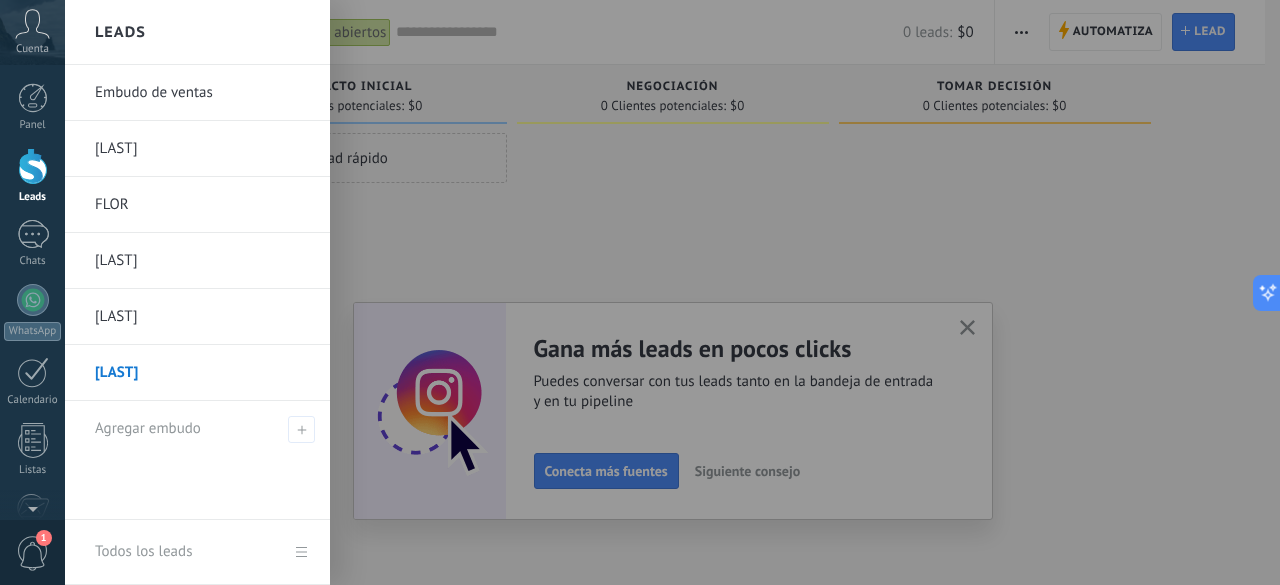 click on "[LAST]" at bounding box center [202, 149] 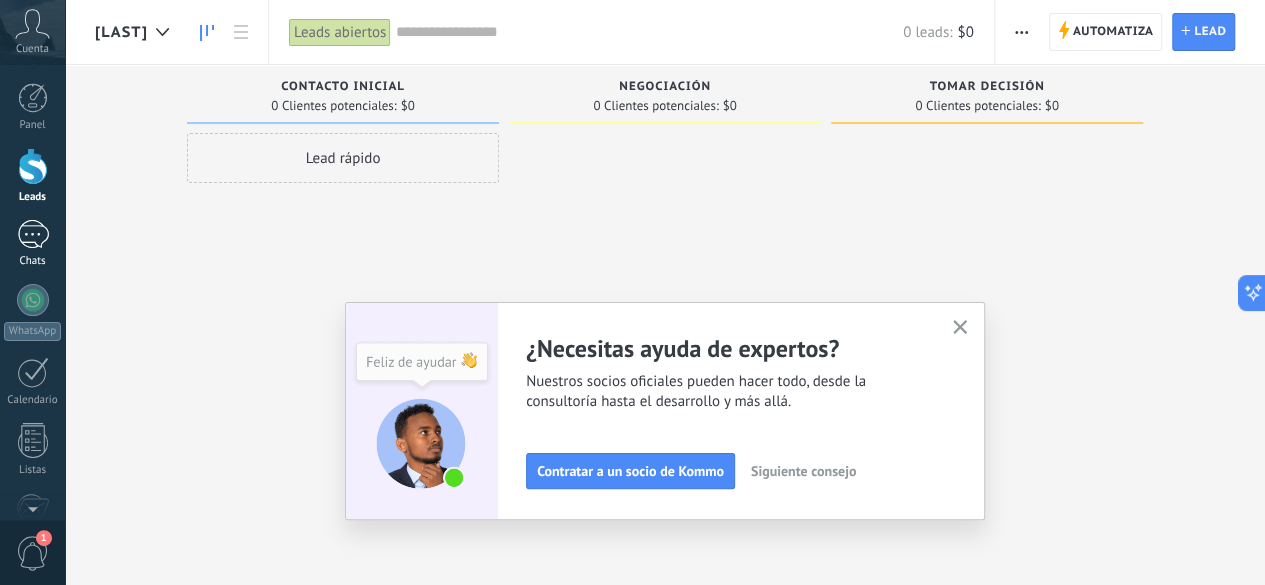 click at bounding box center [33, 234] 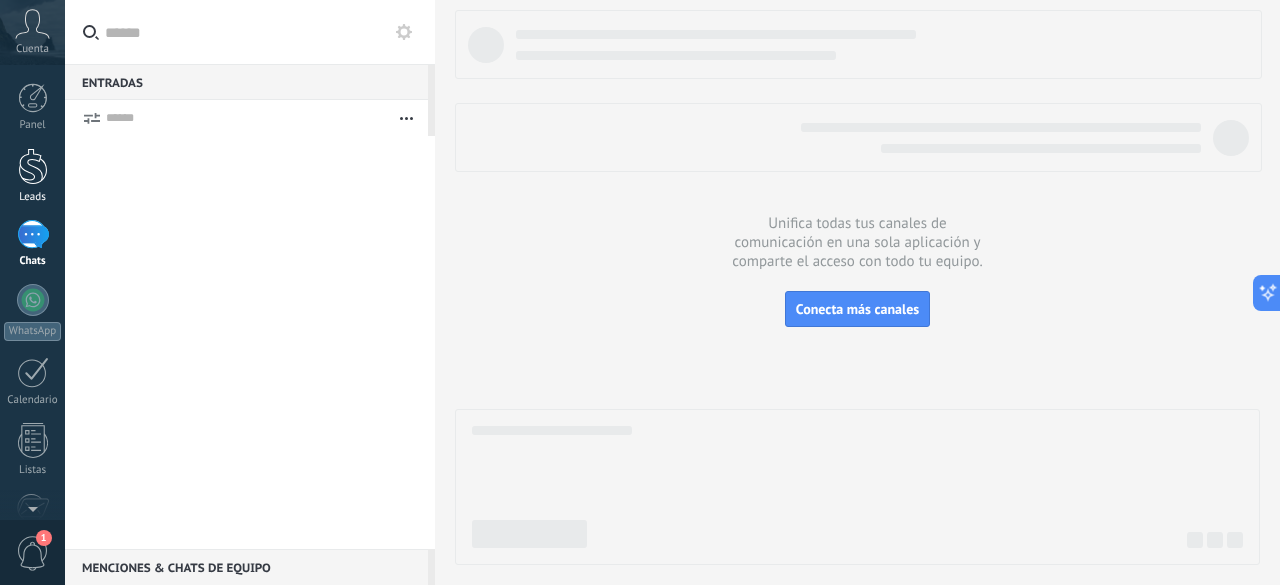 click at bounding box center (33, 166) 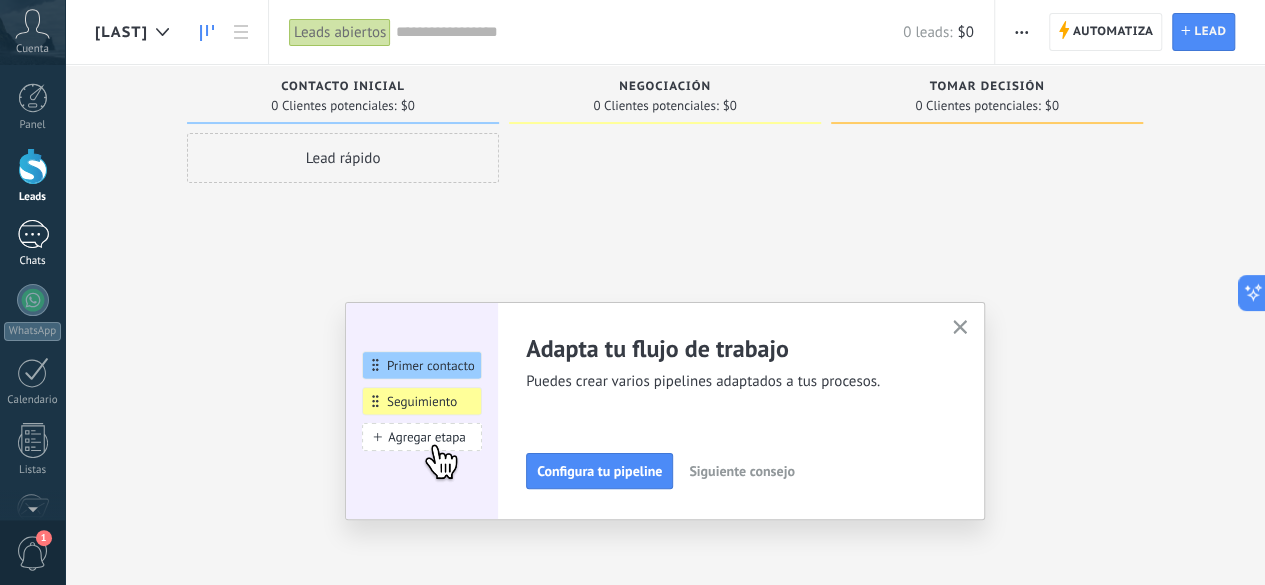 click at bounding box center (33, 234) 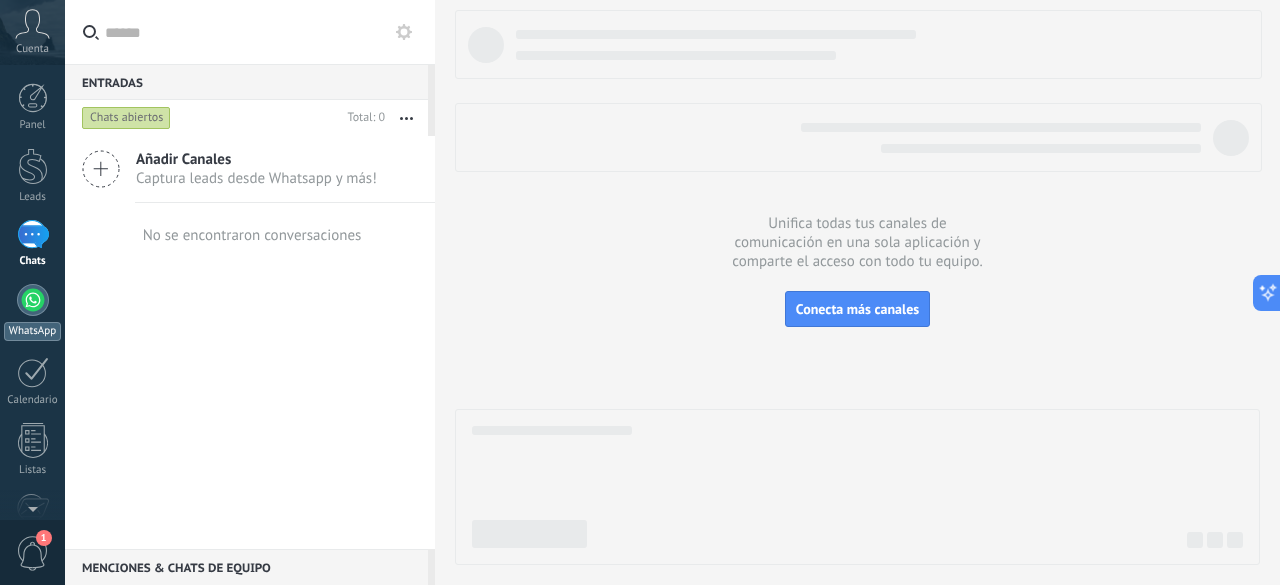 click at bounding box center [33, 300] 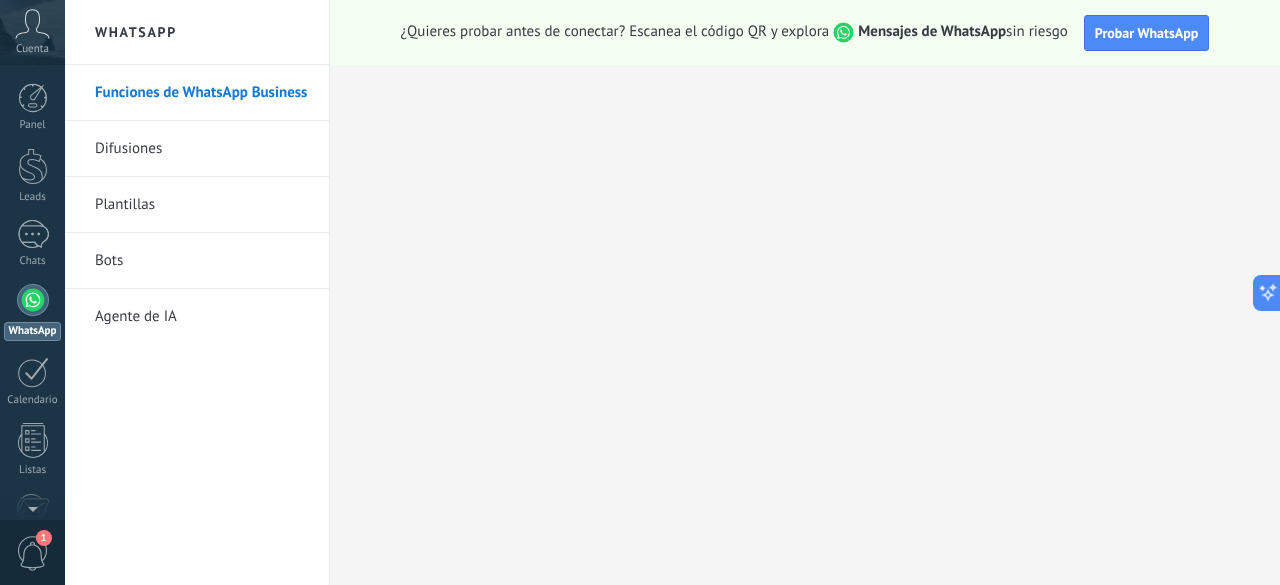 click on "Difusiones" at bounding box center [202, 149] 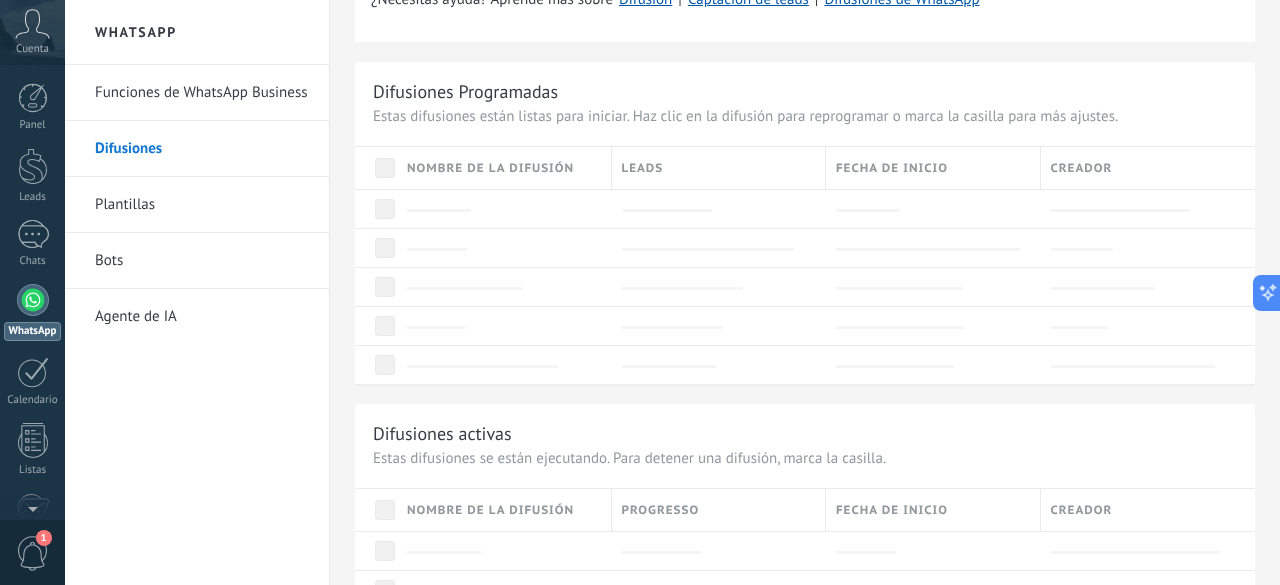 scroll, scrollTop: 330, scrollLeft: 0, axis: vertical 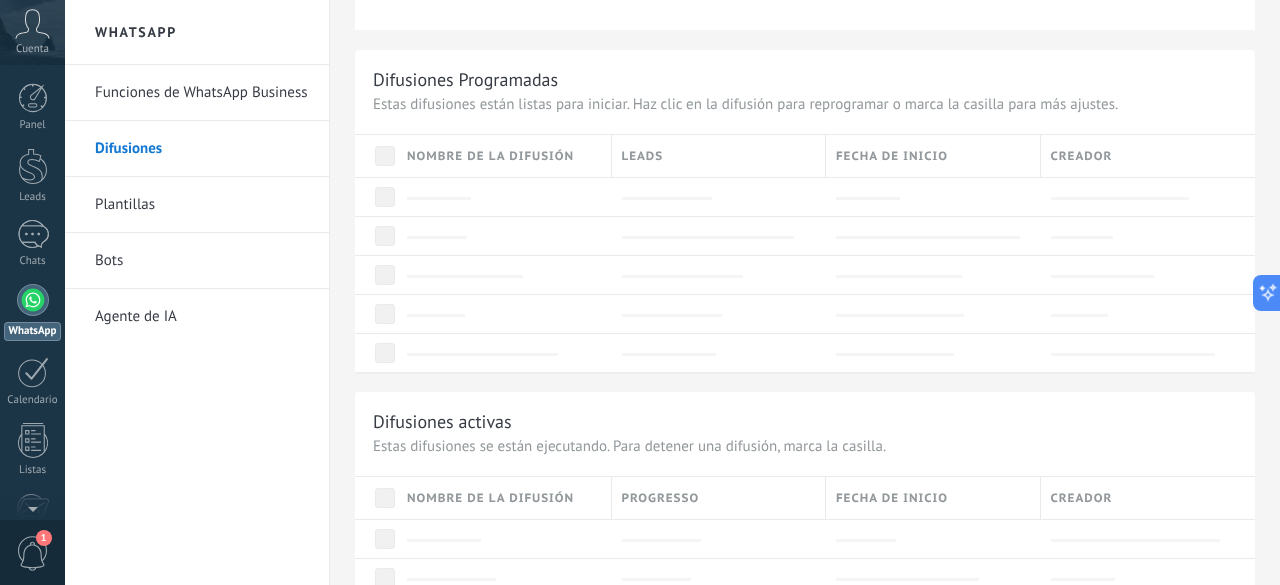 click on "Plantillas" at bounding box center [202, 205] 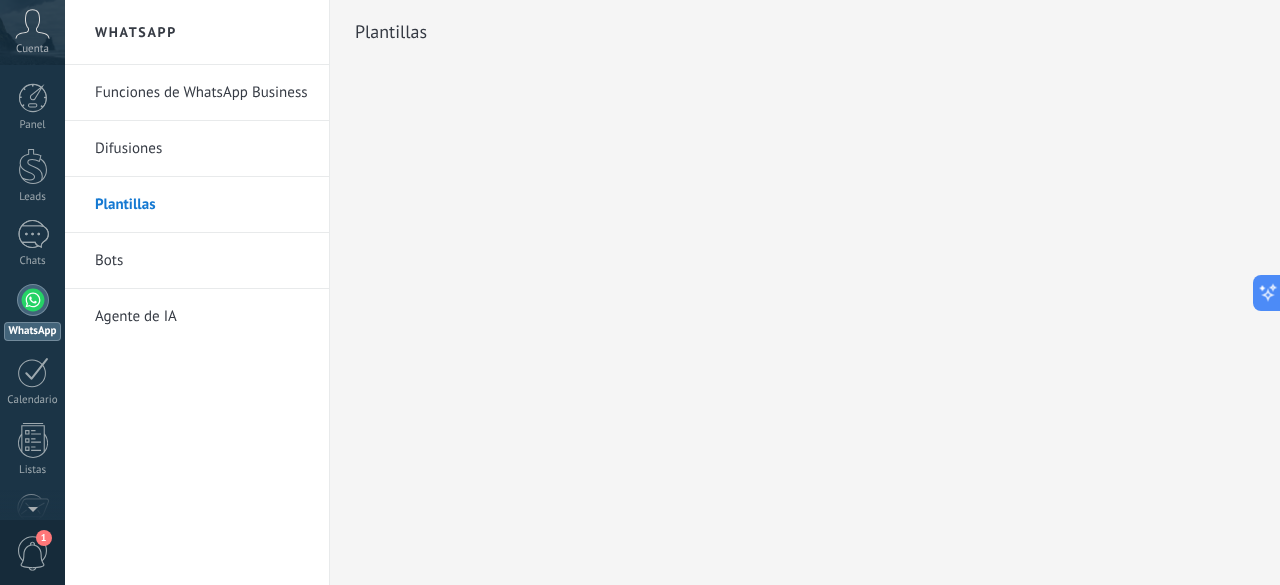 click on "Bots" at bounding box center (202, 261) 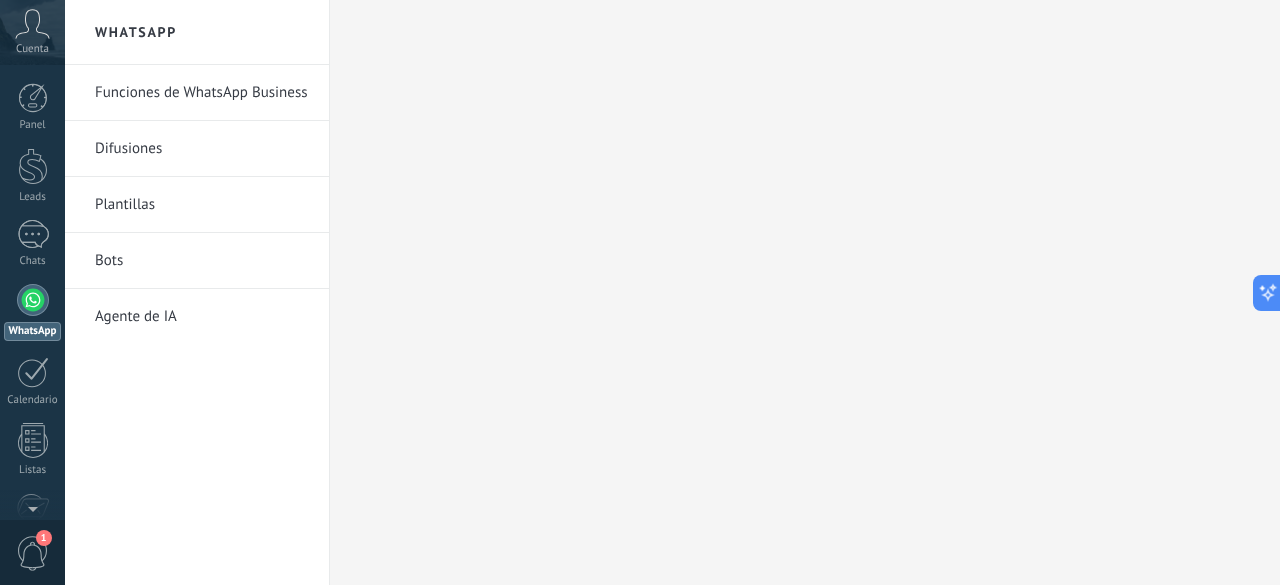 click on "Agente de IA" at bounding box center [202, 317] 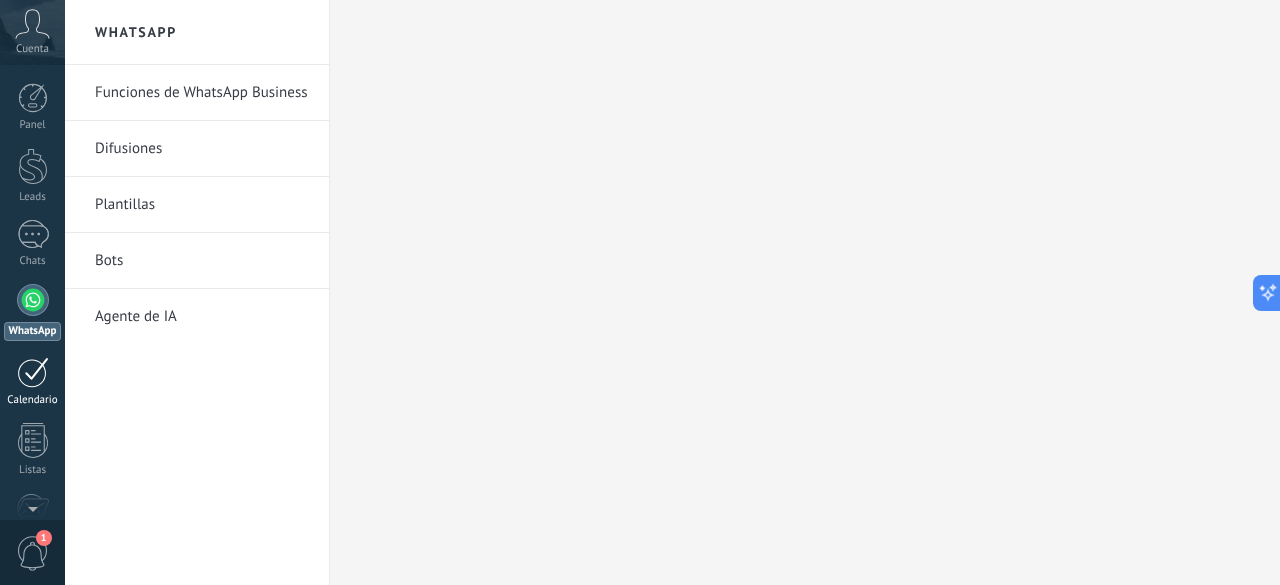 click at bounding box center [33, 372] 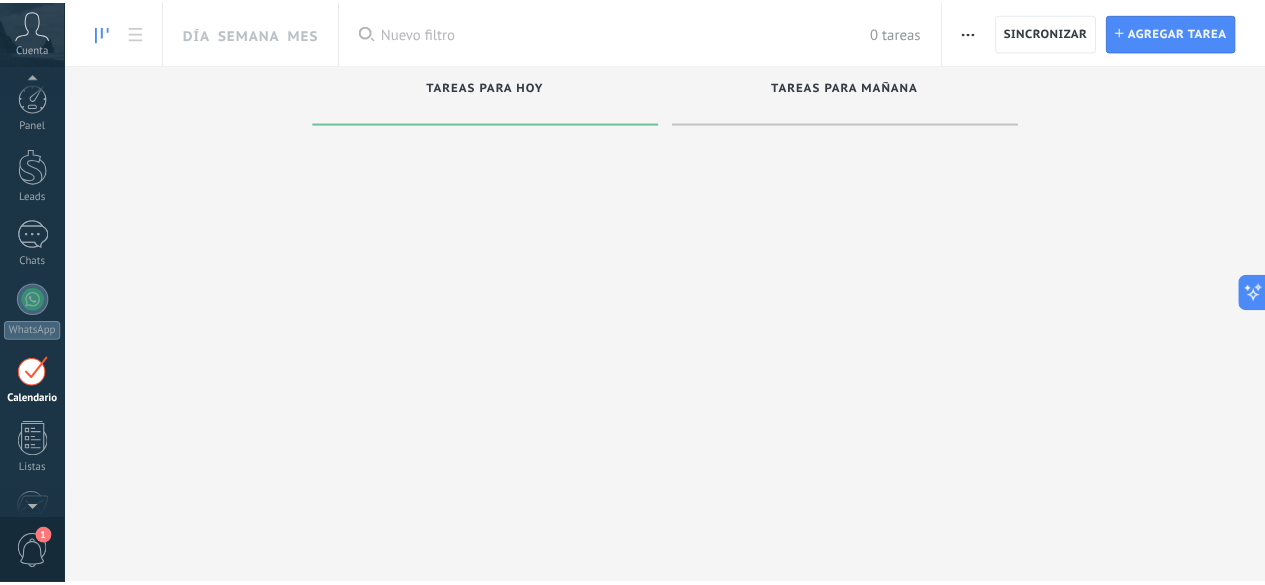 scroll, scrollTop: 57, scrollLeft: 0, axis: vertical 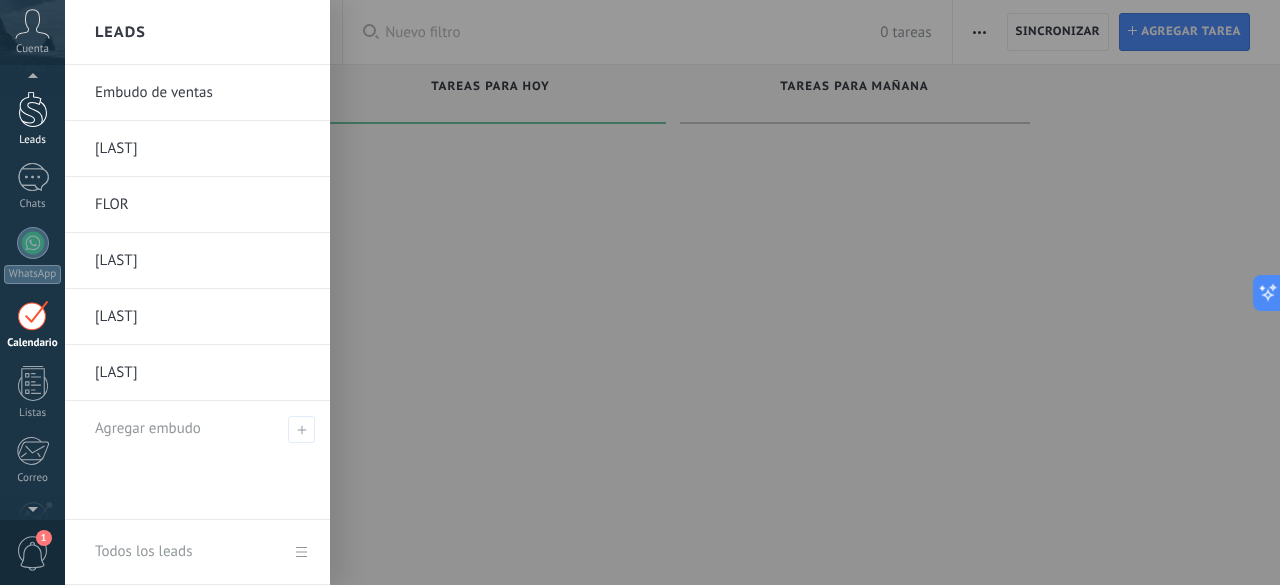 click on "Leads" at bounding box center (32, 119) 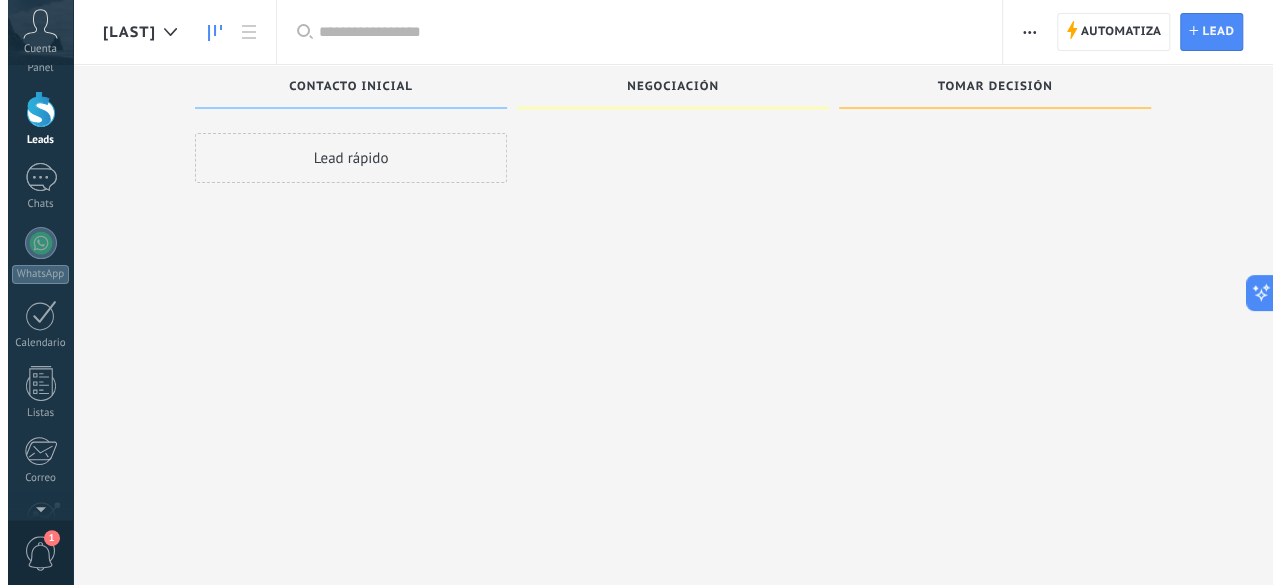 scroll, scrollTop: 0, scrollLeft: 0, axis: both 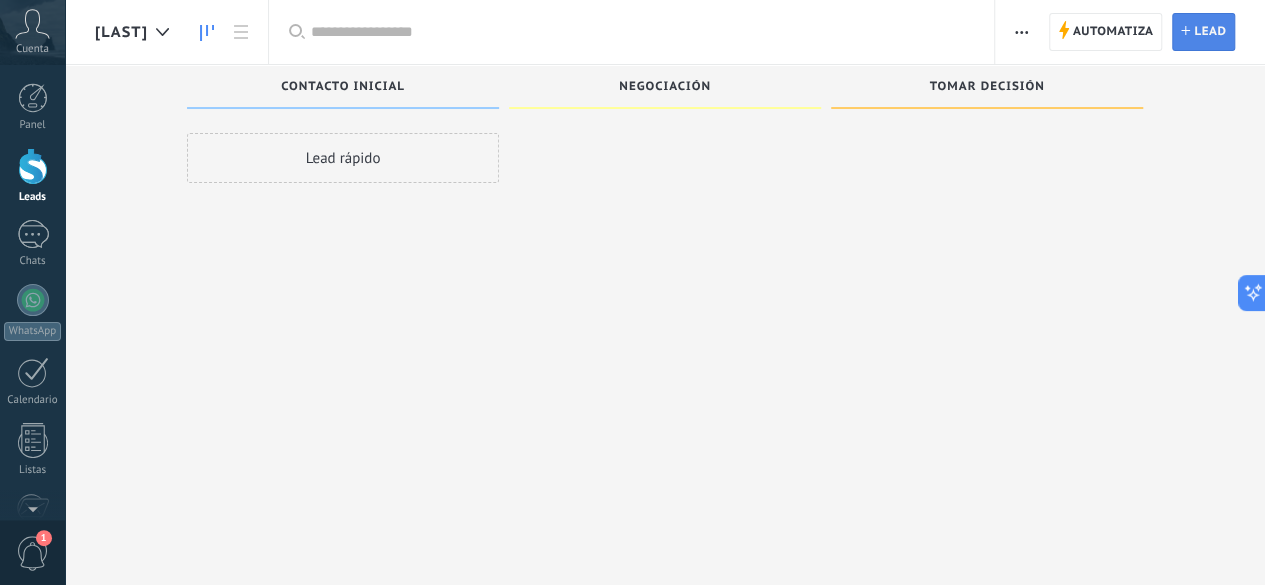 click on "Lead" at bounding box center [1210, 32] 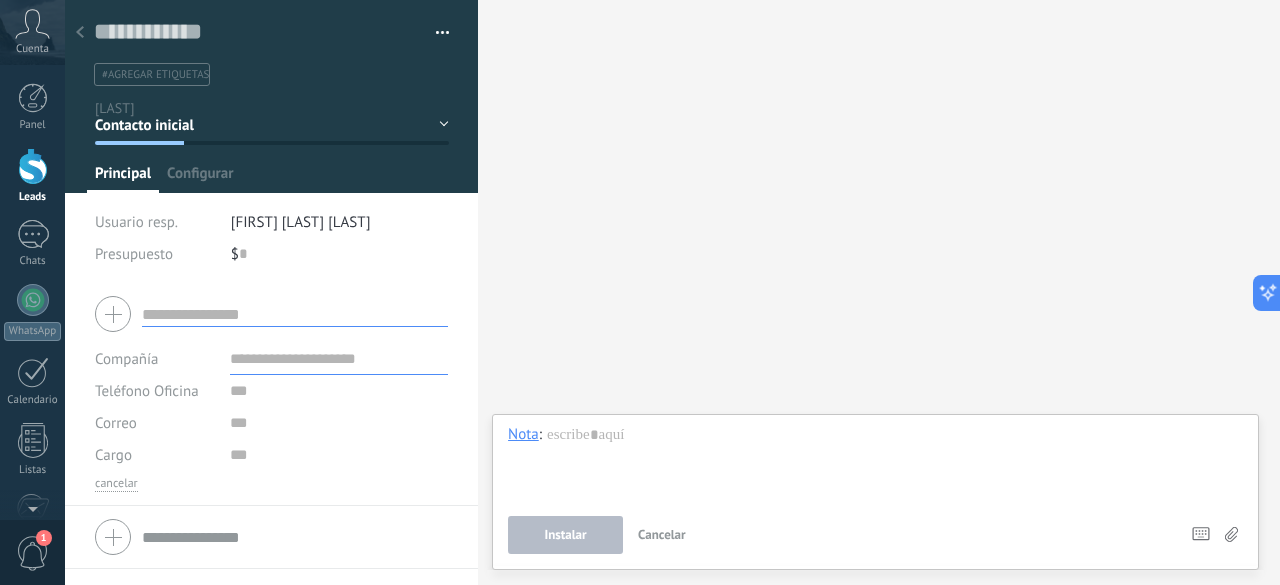 click at bounding box center (295, 314) 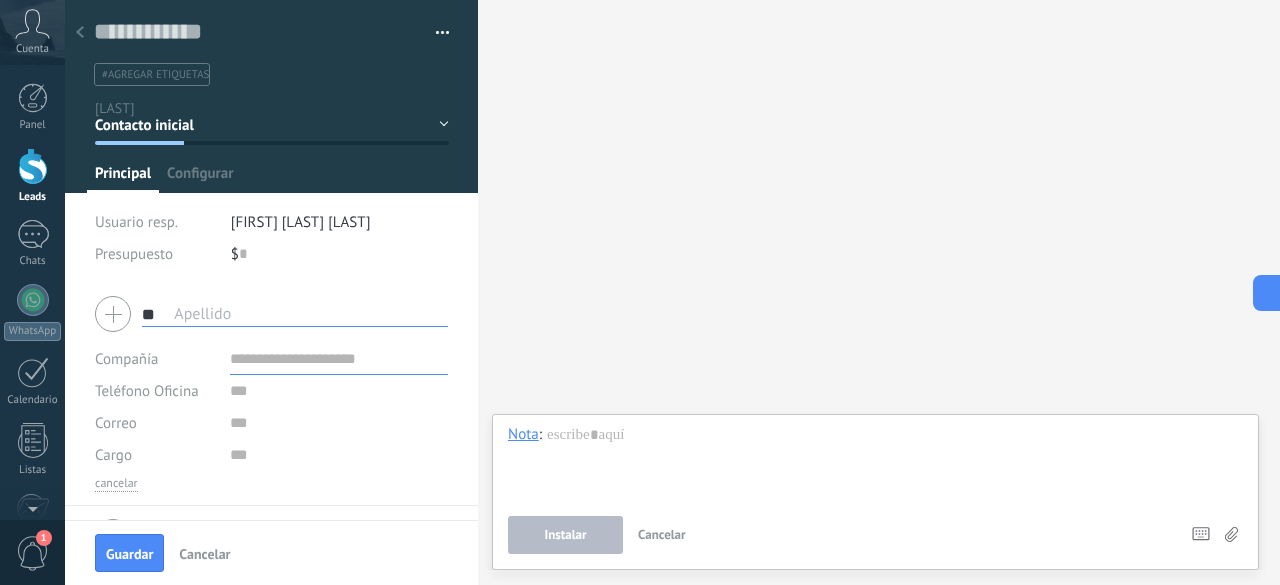 type on "*" 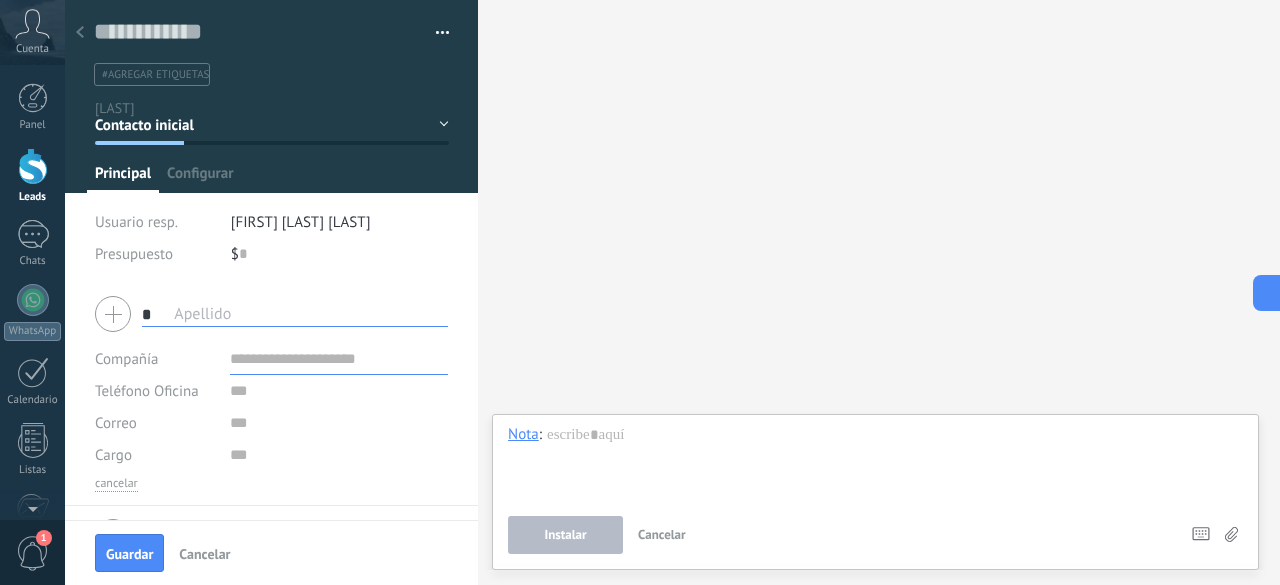 type 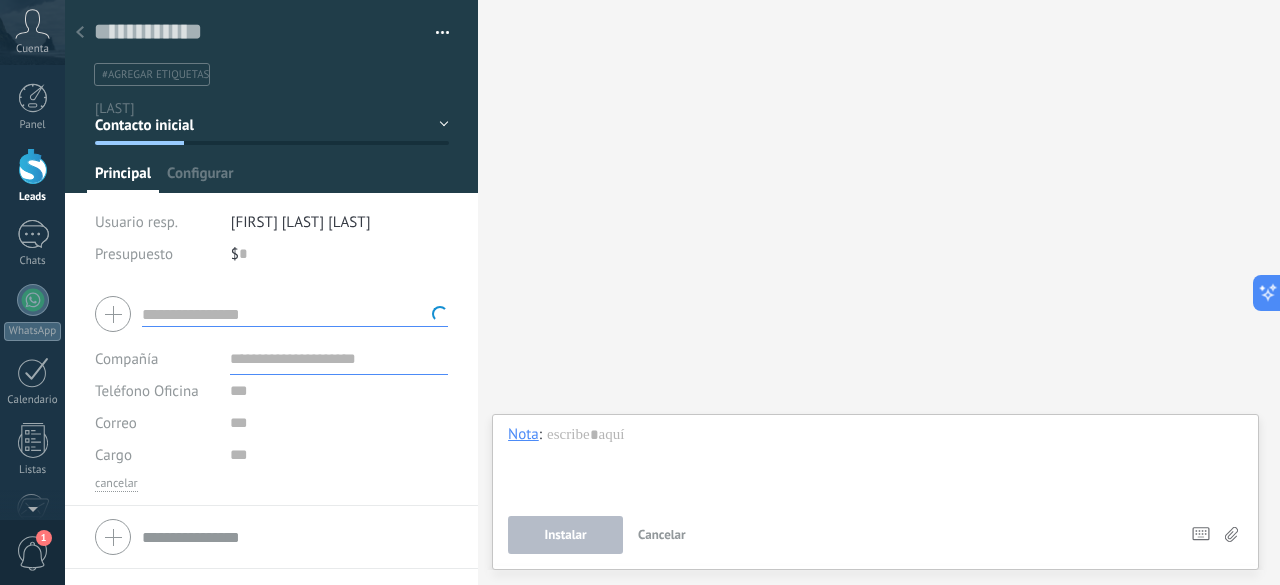 click at bounding box center (80, 33) 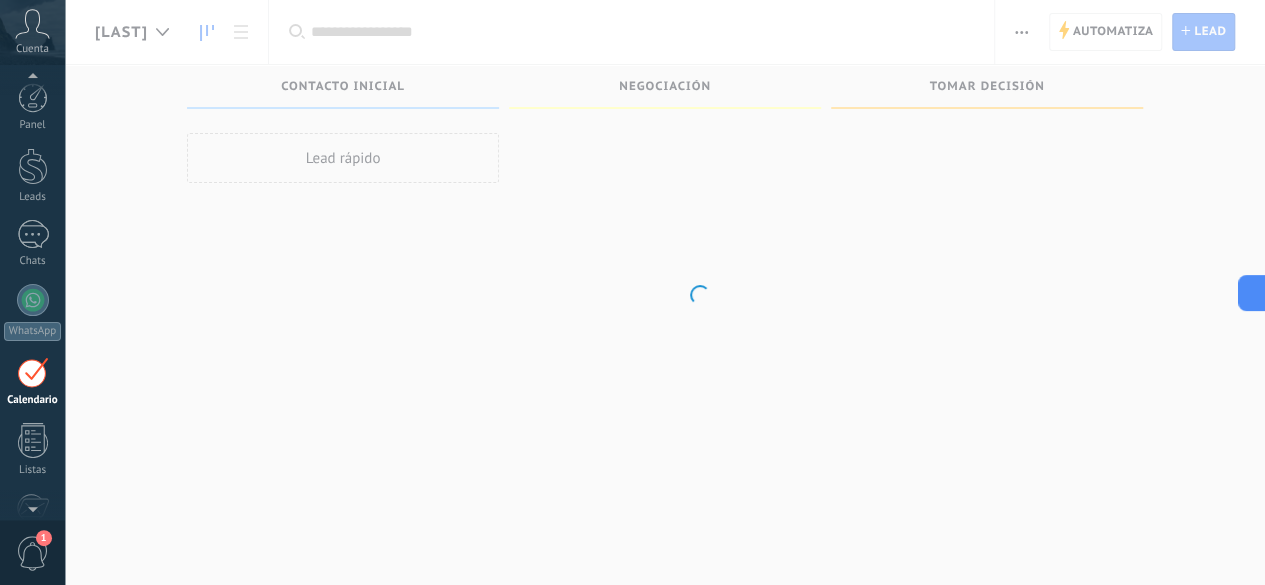 scroll, scrollTop: 57, scrollLeft: 0, axis: vertical 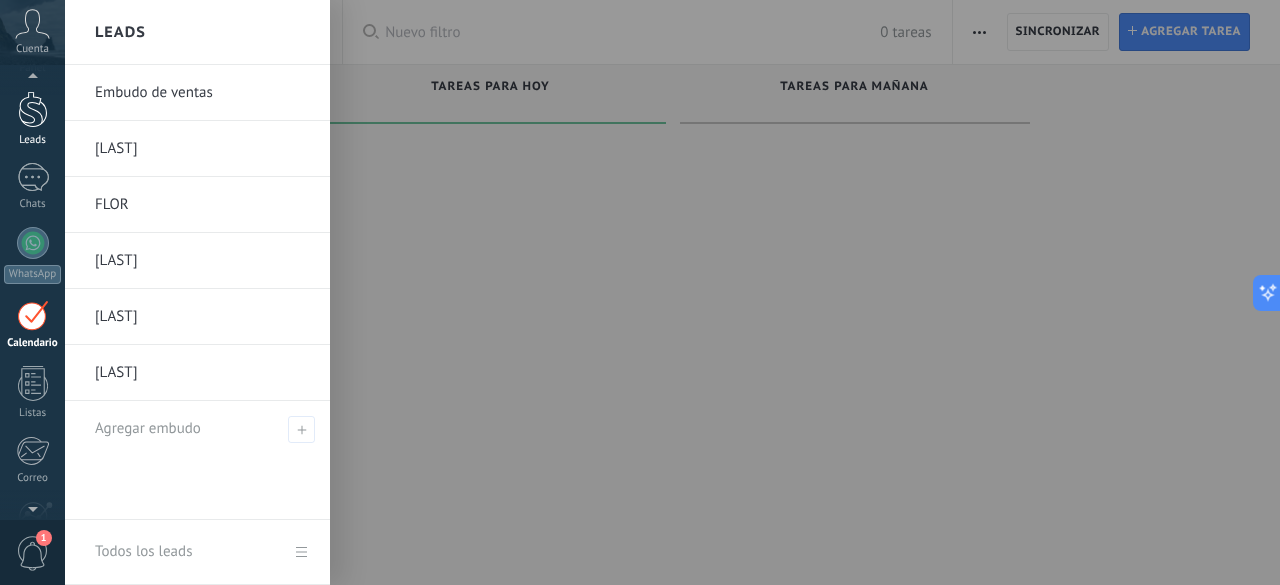 click at bounding box center [33, 109] 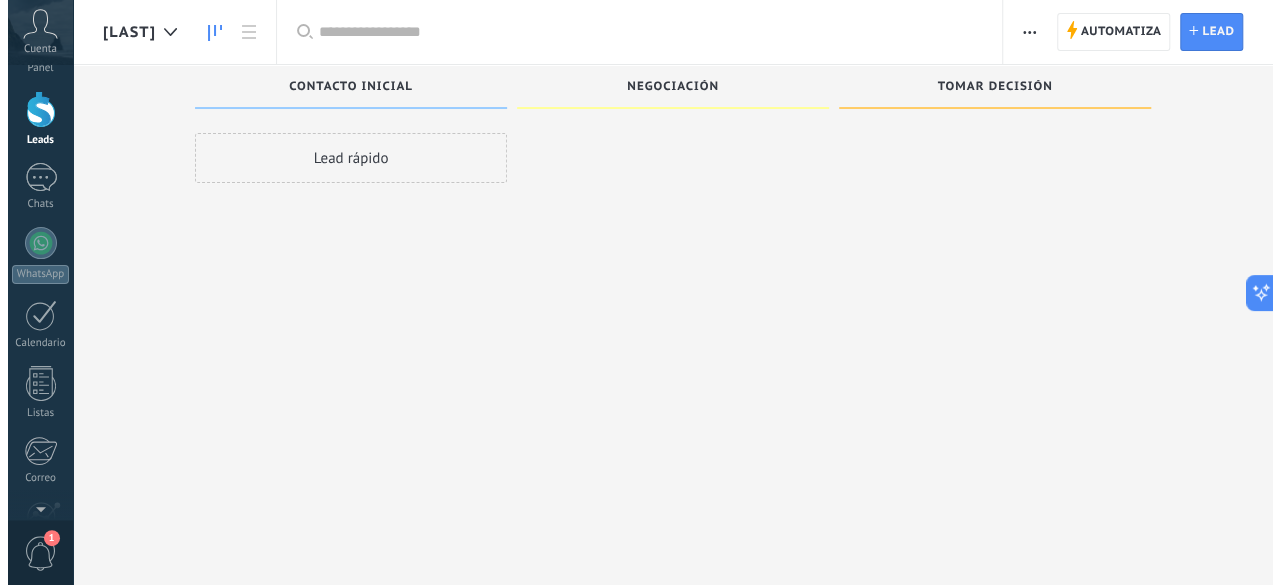 scroll, scrollTop: 0, scrollLeft: 0, axis: both 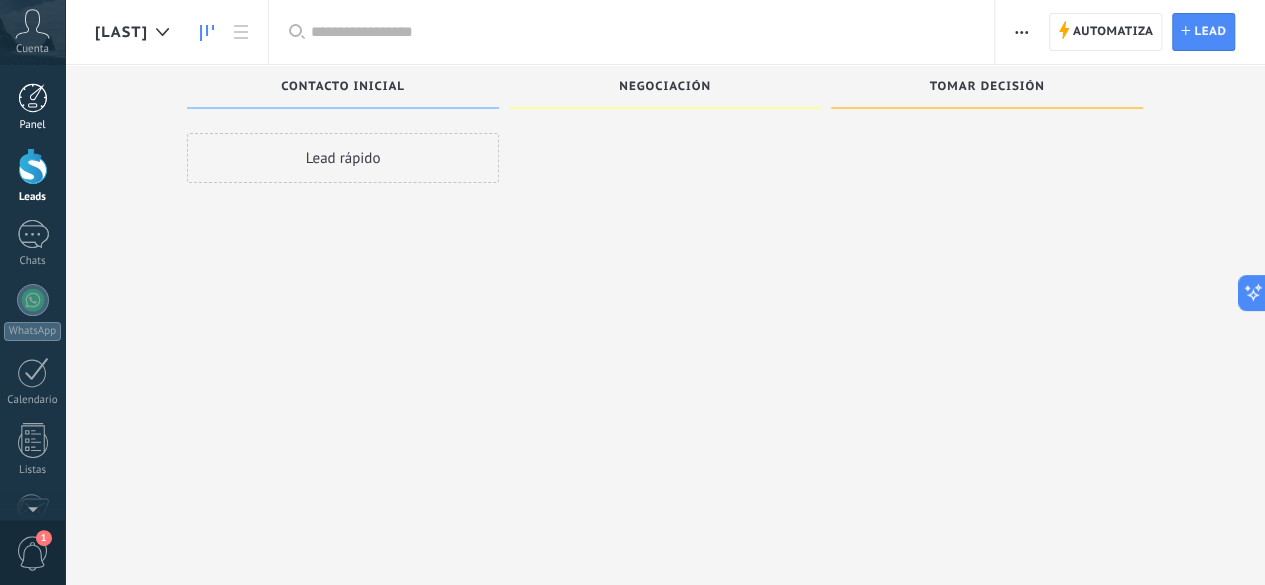 click at bounding box center (33, 98) 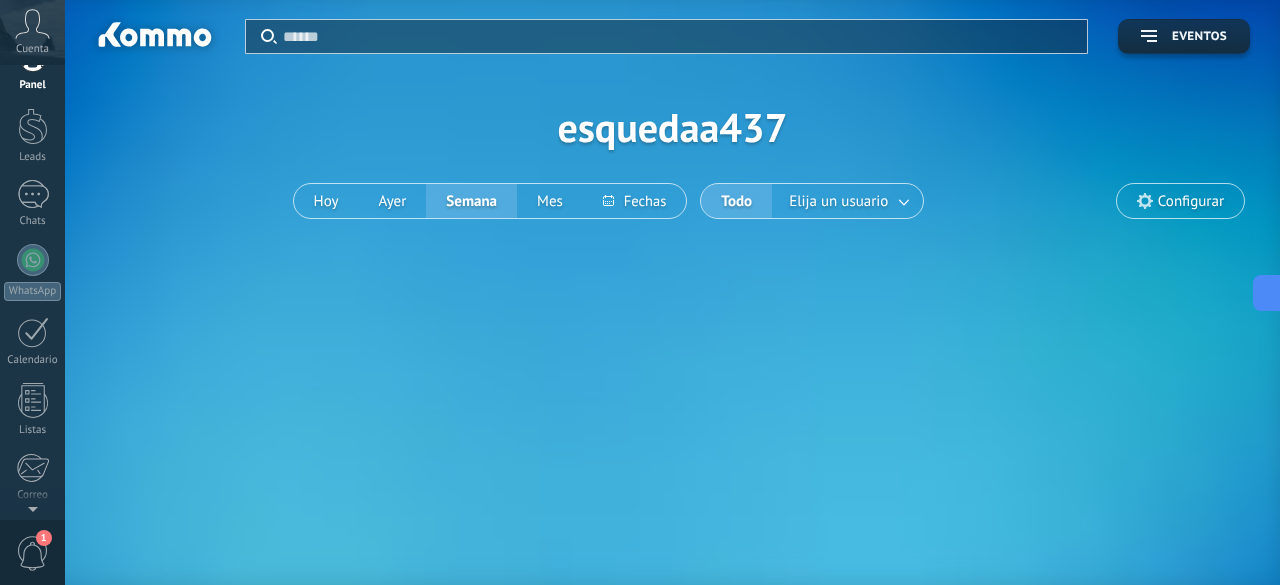 scroll, scrollTop: 0, scrollLeft: 0, axis: both 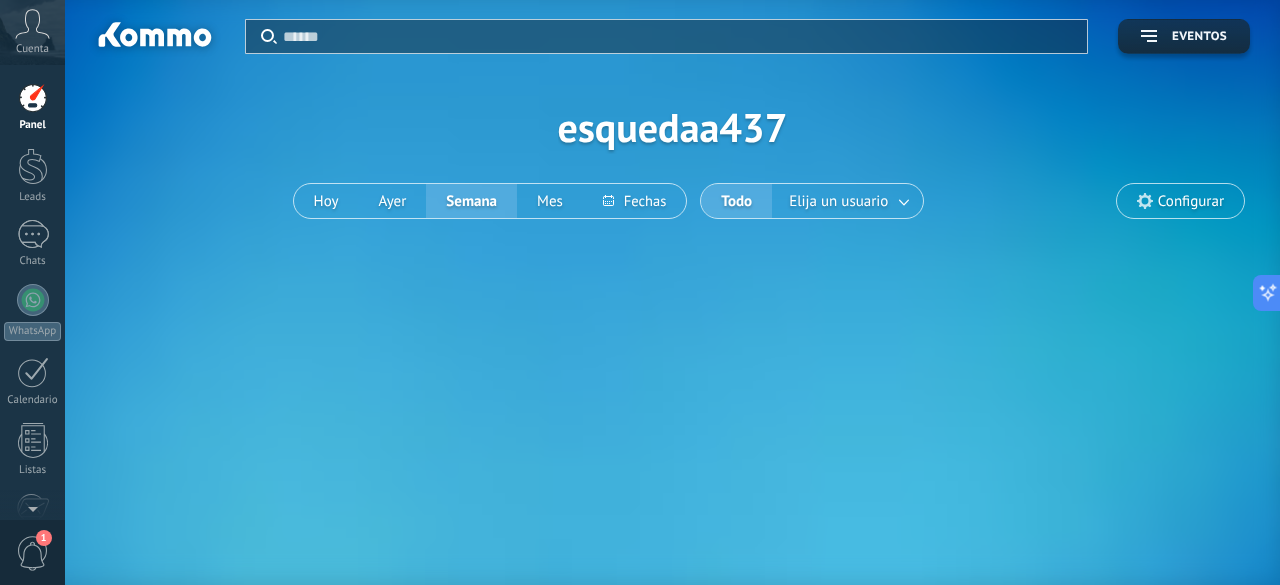 click on "Aplicar Eventos esquedaa437 Hoy Ayer Semana Mes Todo Elija un usuario Configurar Aplicar Filtro Fecha Usuario Objeto Nombre Evento Valor previo Valor posterior Lamentablemente, no hay elementos con estos parámetros.  Mostrar todos" at bounding box center (672, 292) 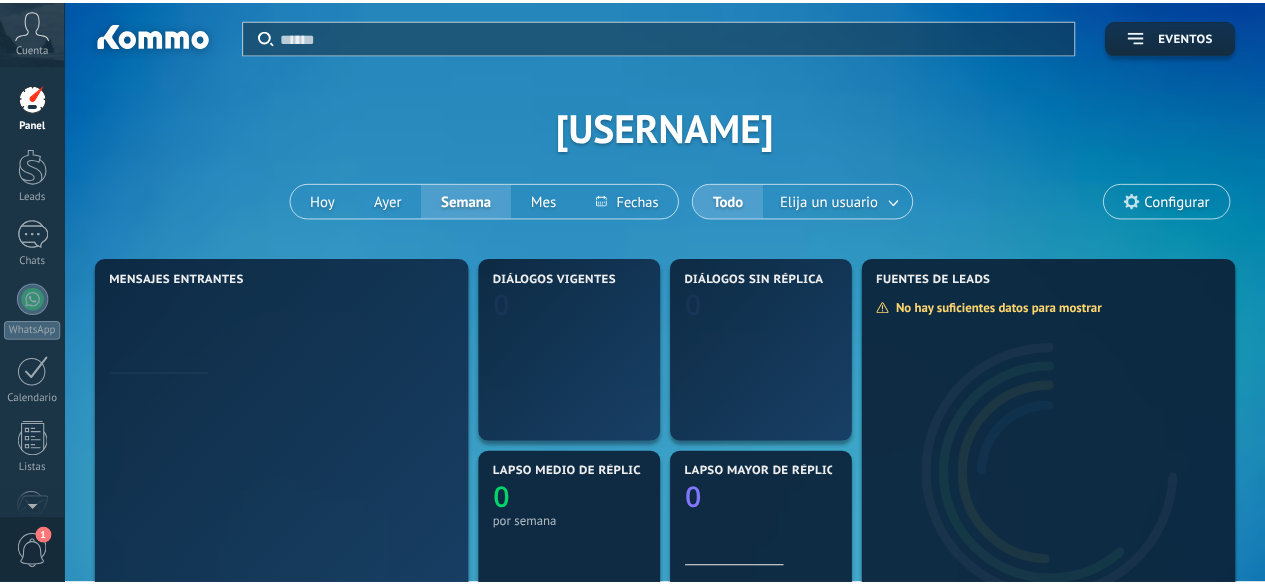 scroll, scrollTop: 0, scrollLeft: 0, axis: both 